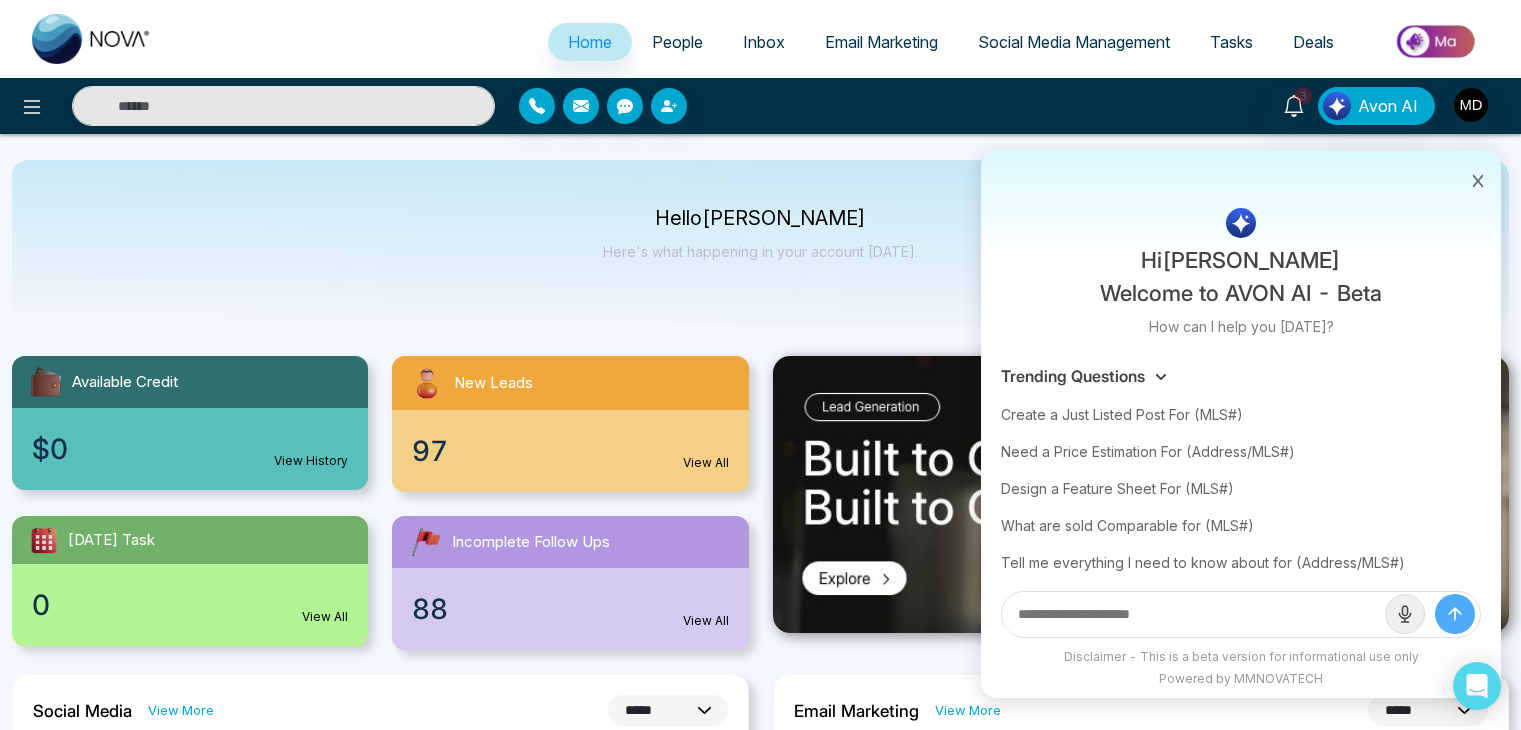 select on "*" 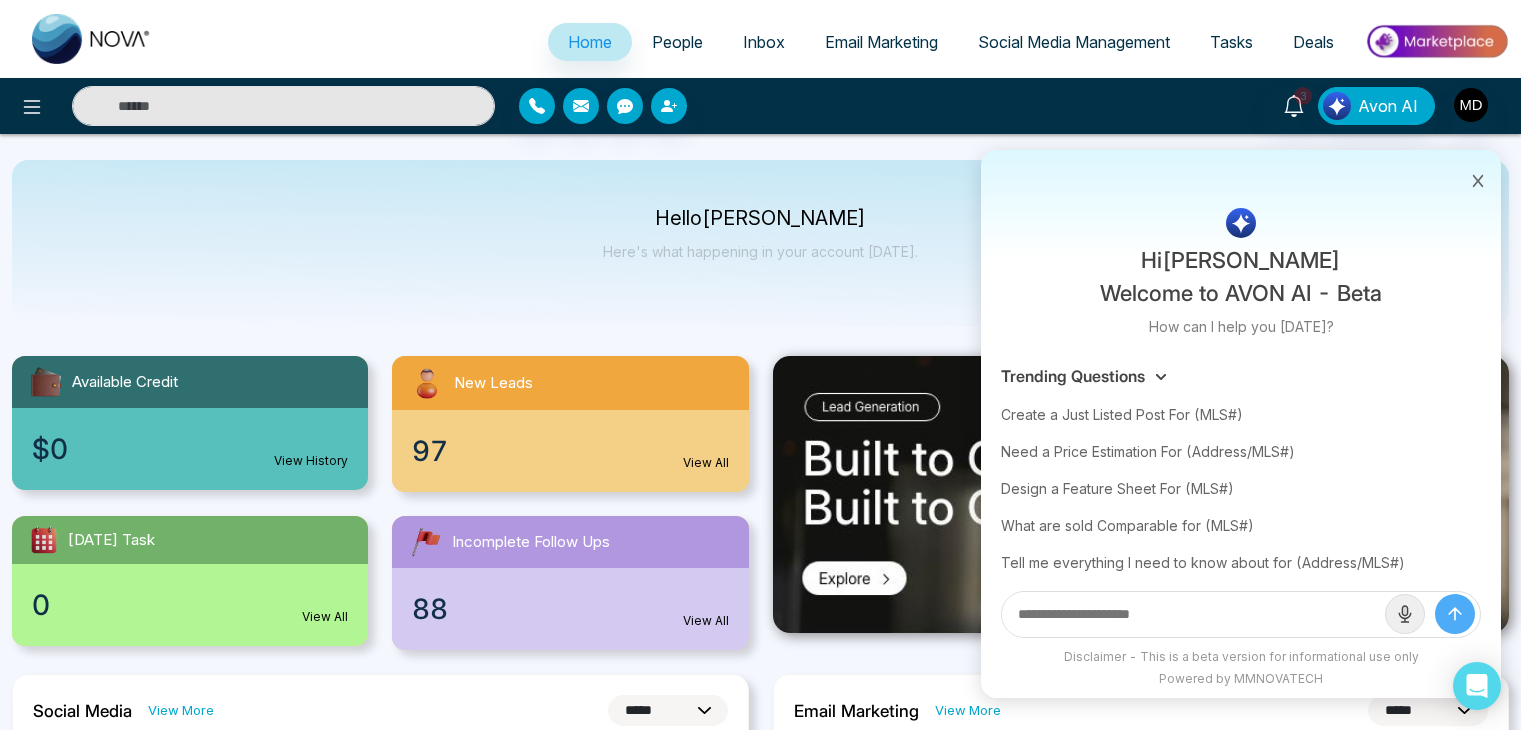select on "*" 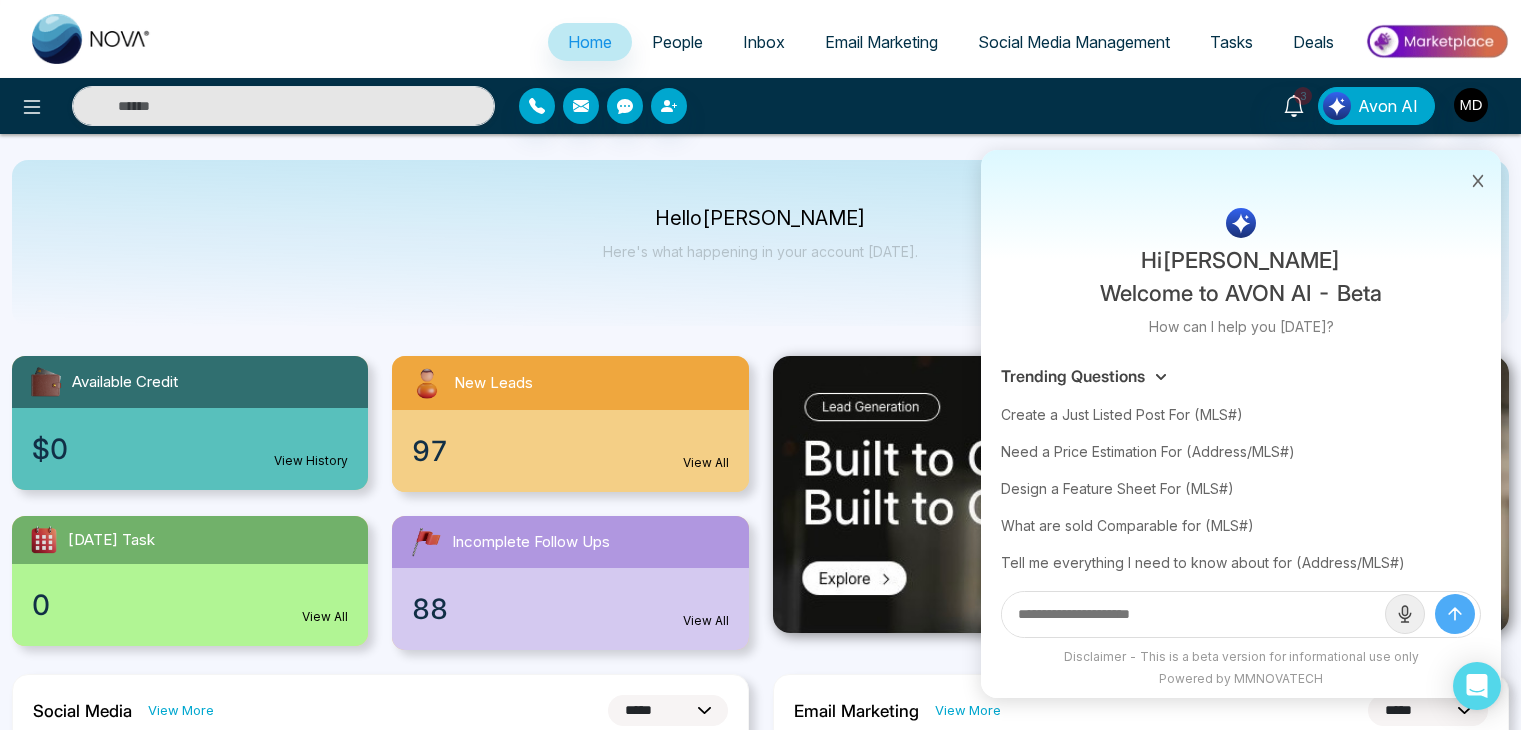scroll, scrollTop: 0, scrollLeft: 0, axis: both 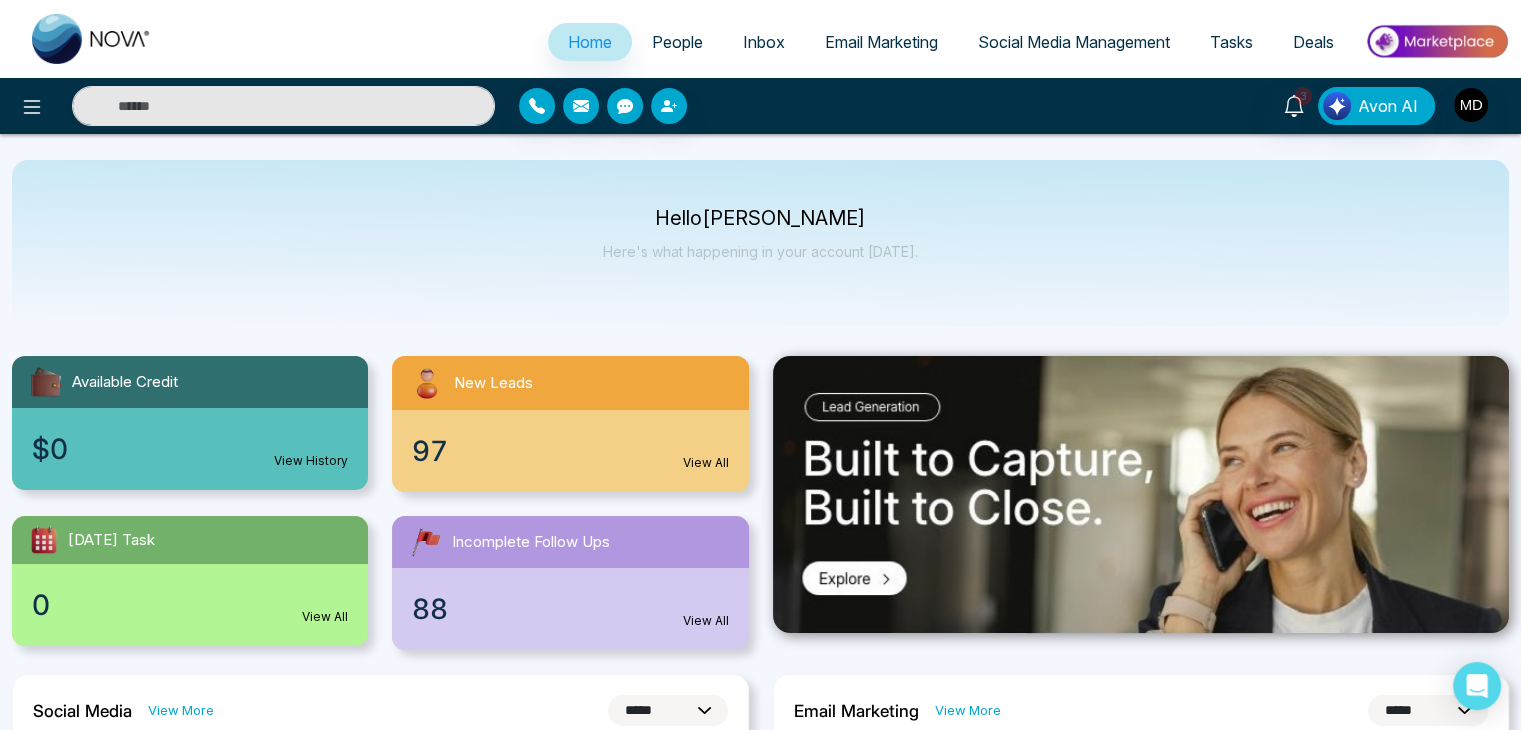 click at bounding box center [92, 39] 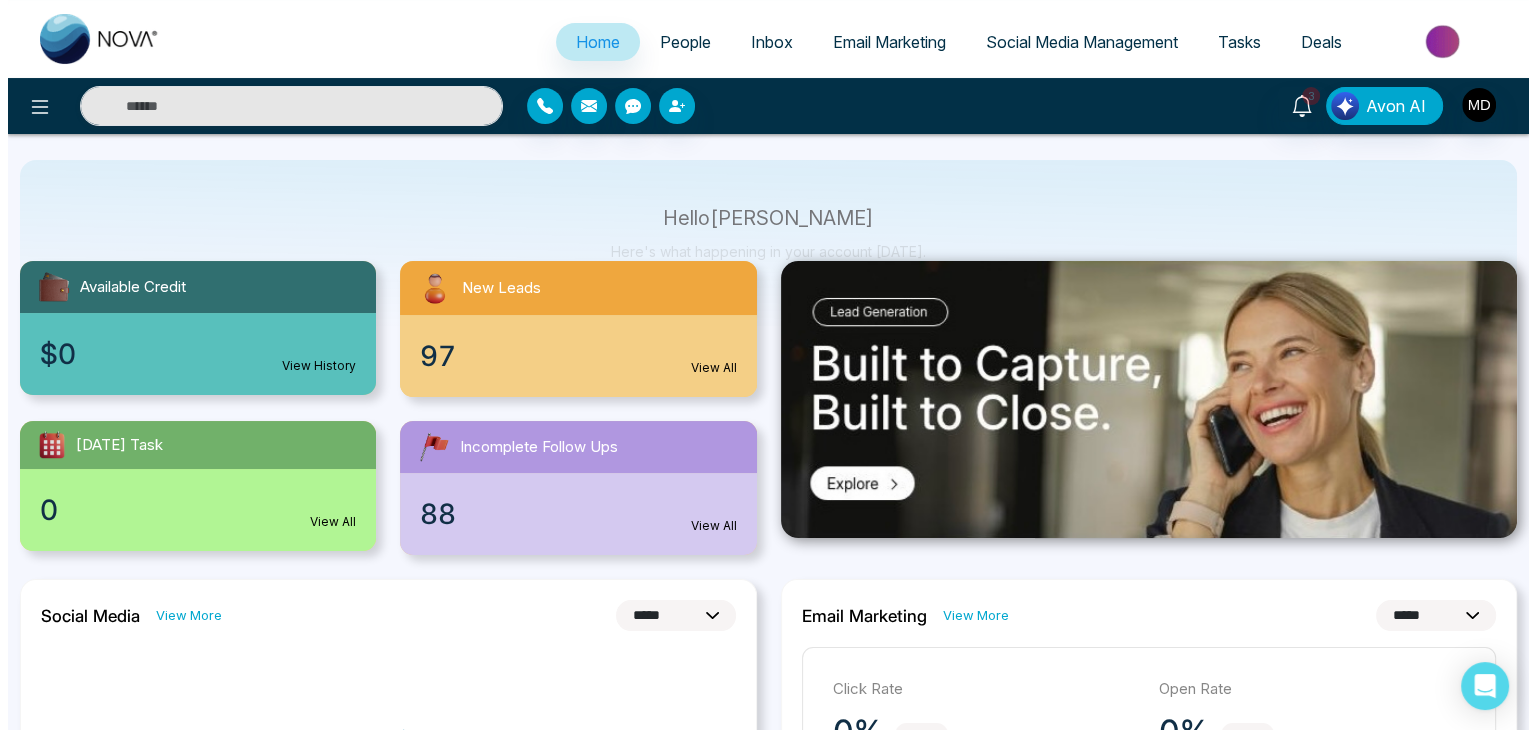 scroll, scrollTop: 0, scrollLeft: 0, axis: both 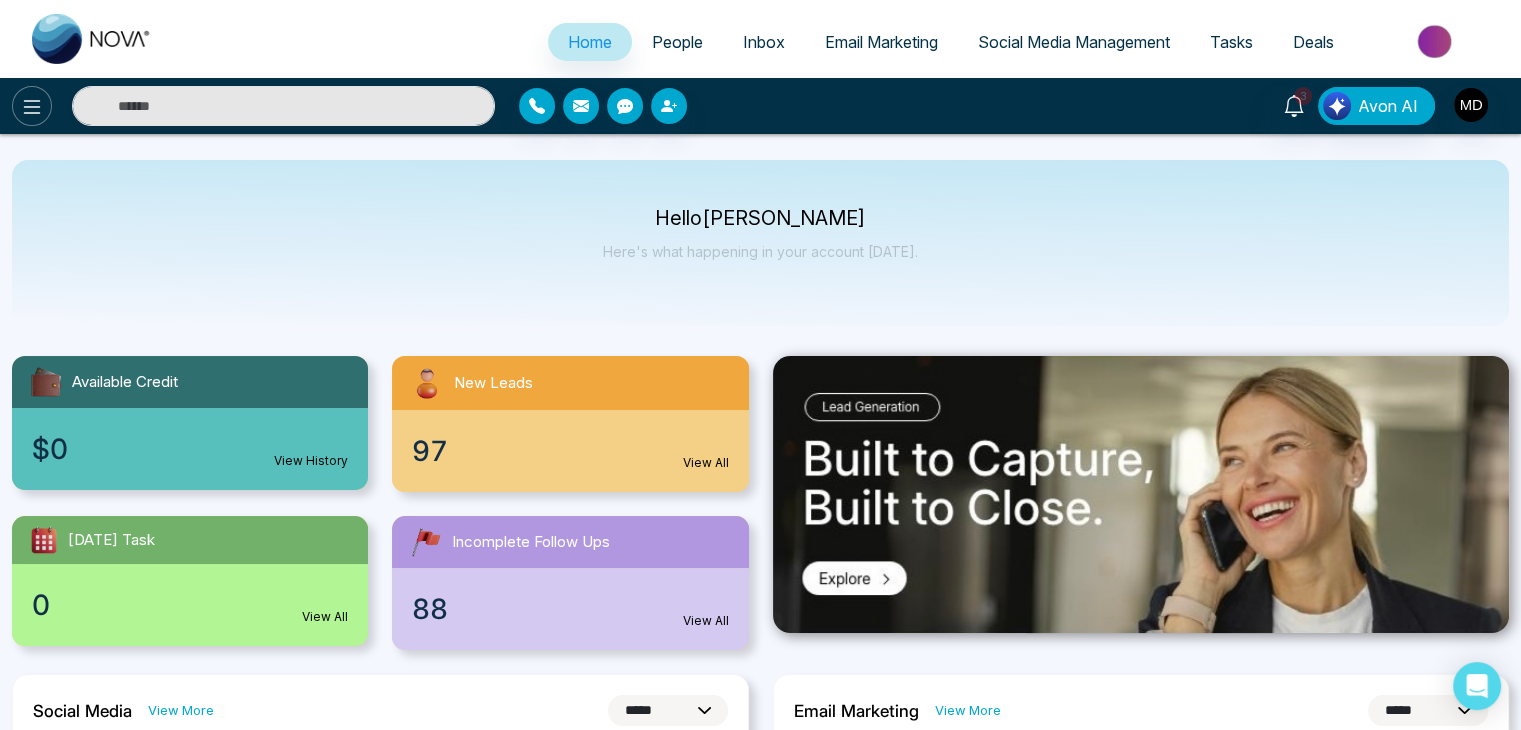 click 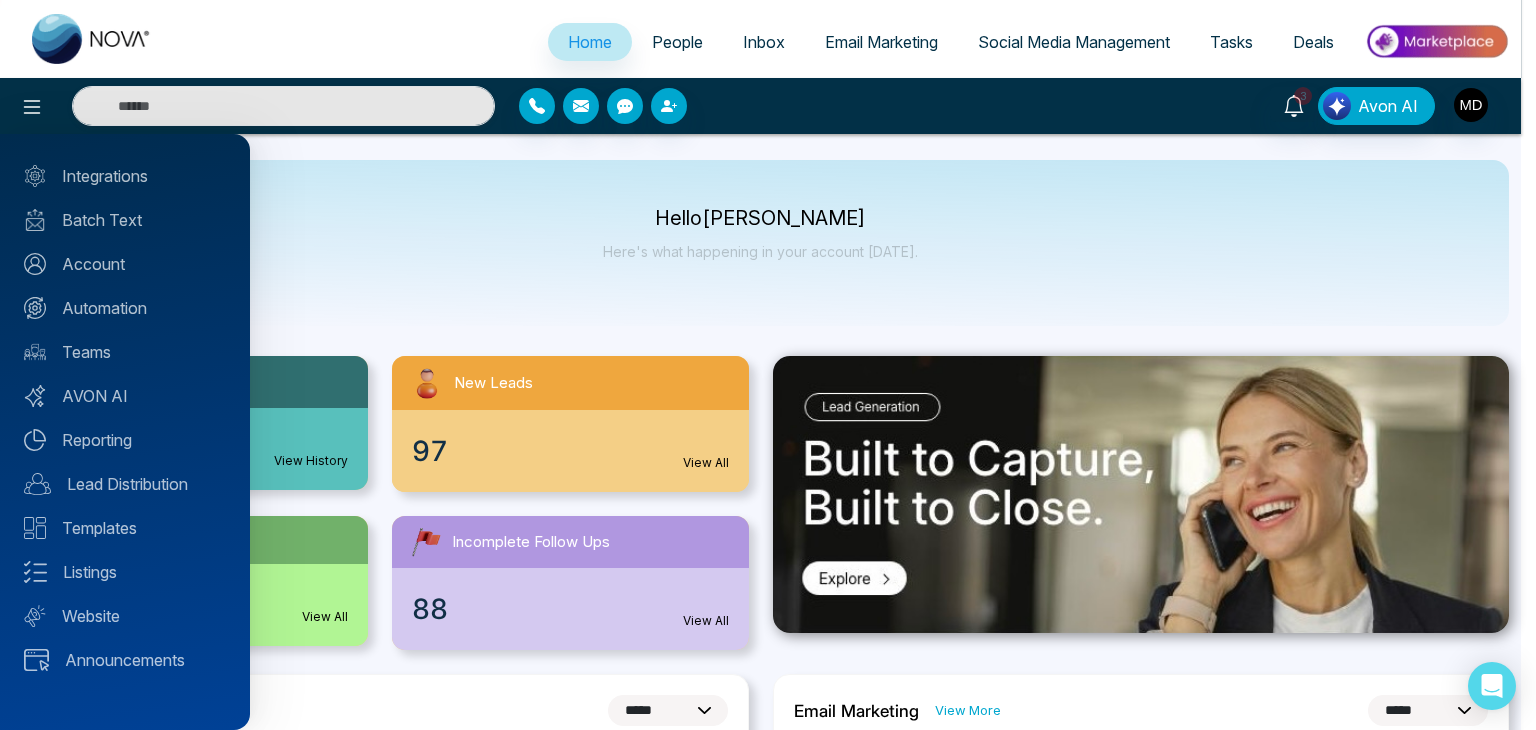 click on "Integrations Batch Text Account Automation Teams AVON AI Reporting Lead Distribution Templates Listings Website Announcements" at bounding box center [125, 432] 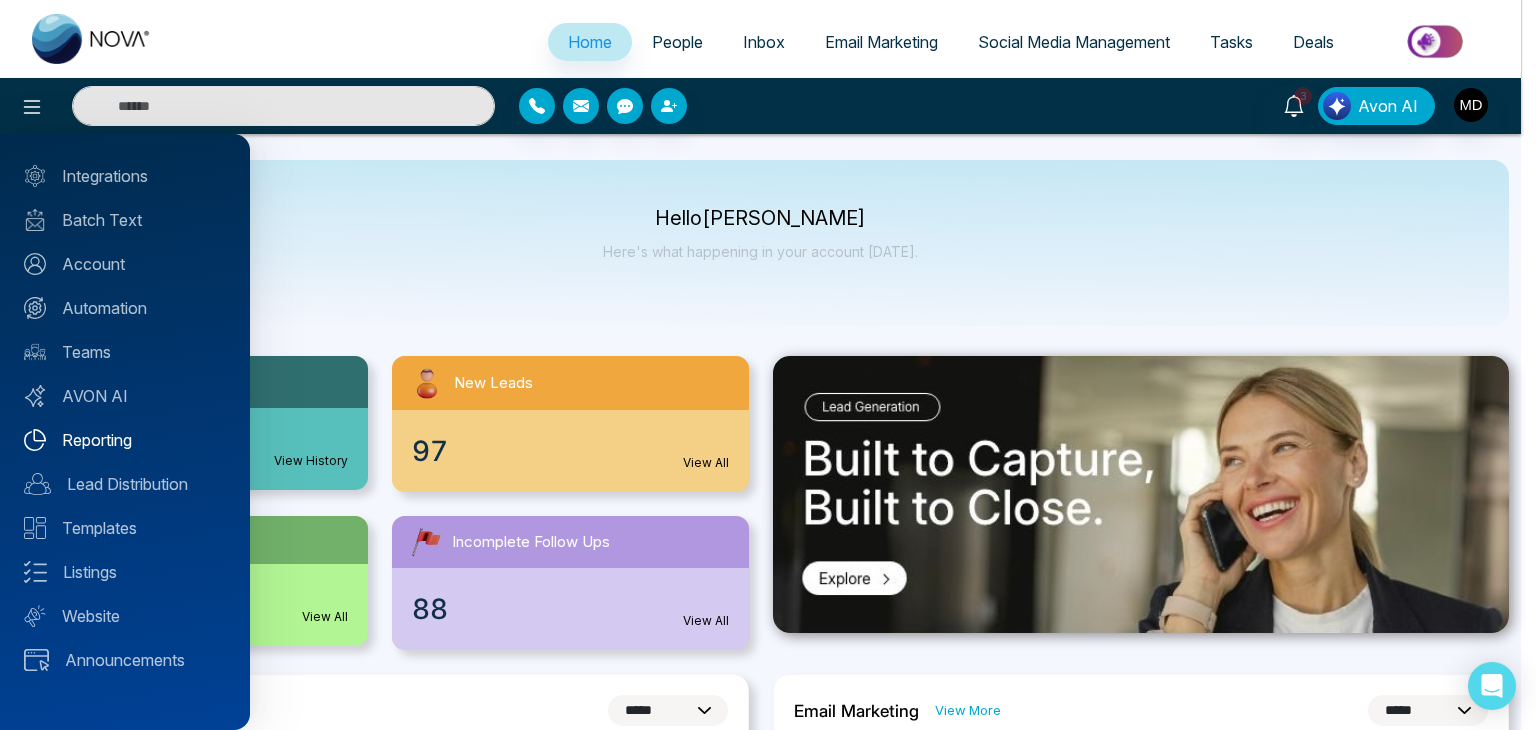 click on "Reporting" at bounding box center [125, 440] 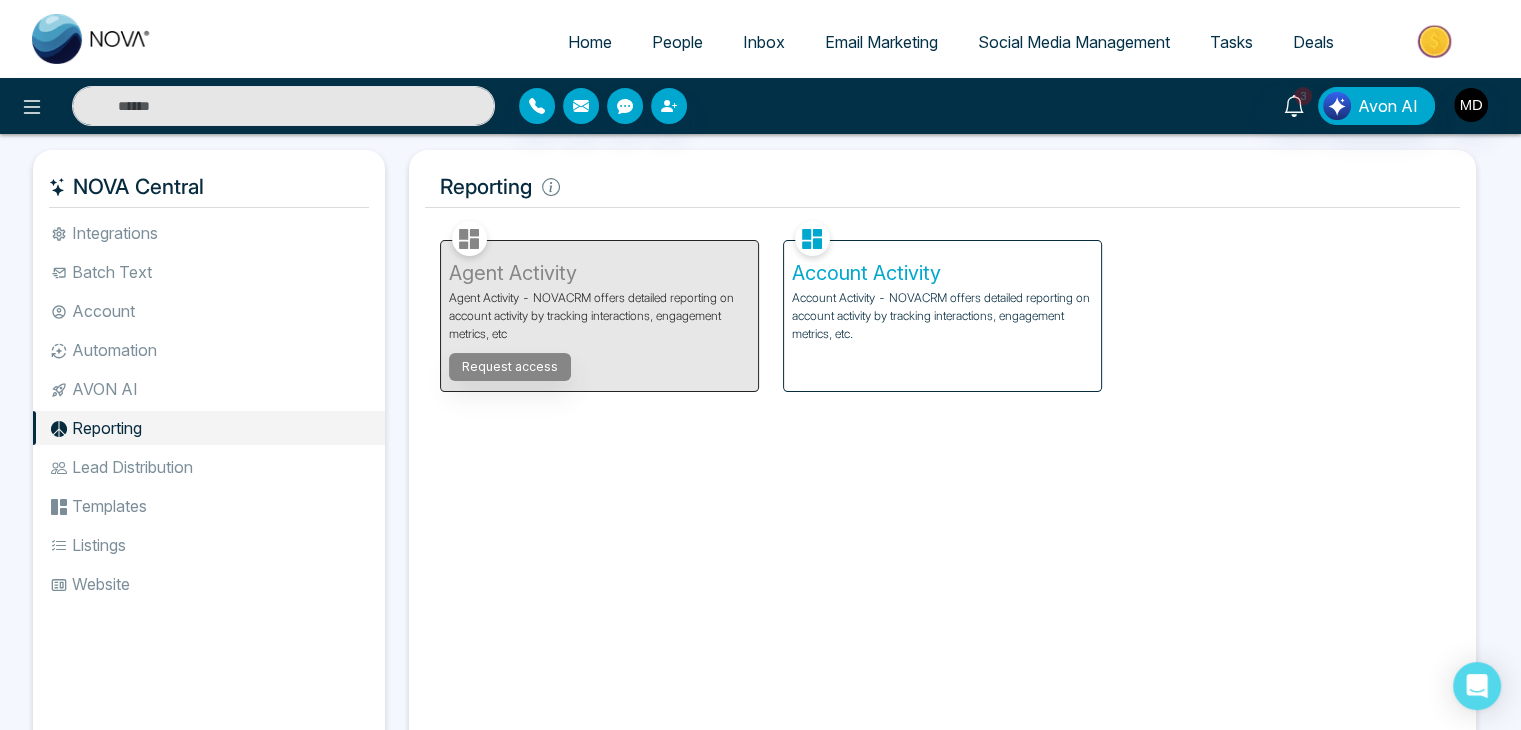click on "Account Activity - NOVACRM offers detailed reporting on account activity by tracking interactions, engagement metrics, etc." at bounding box center [942, 316] 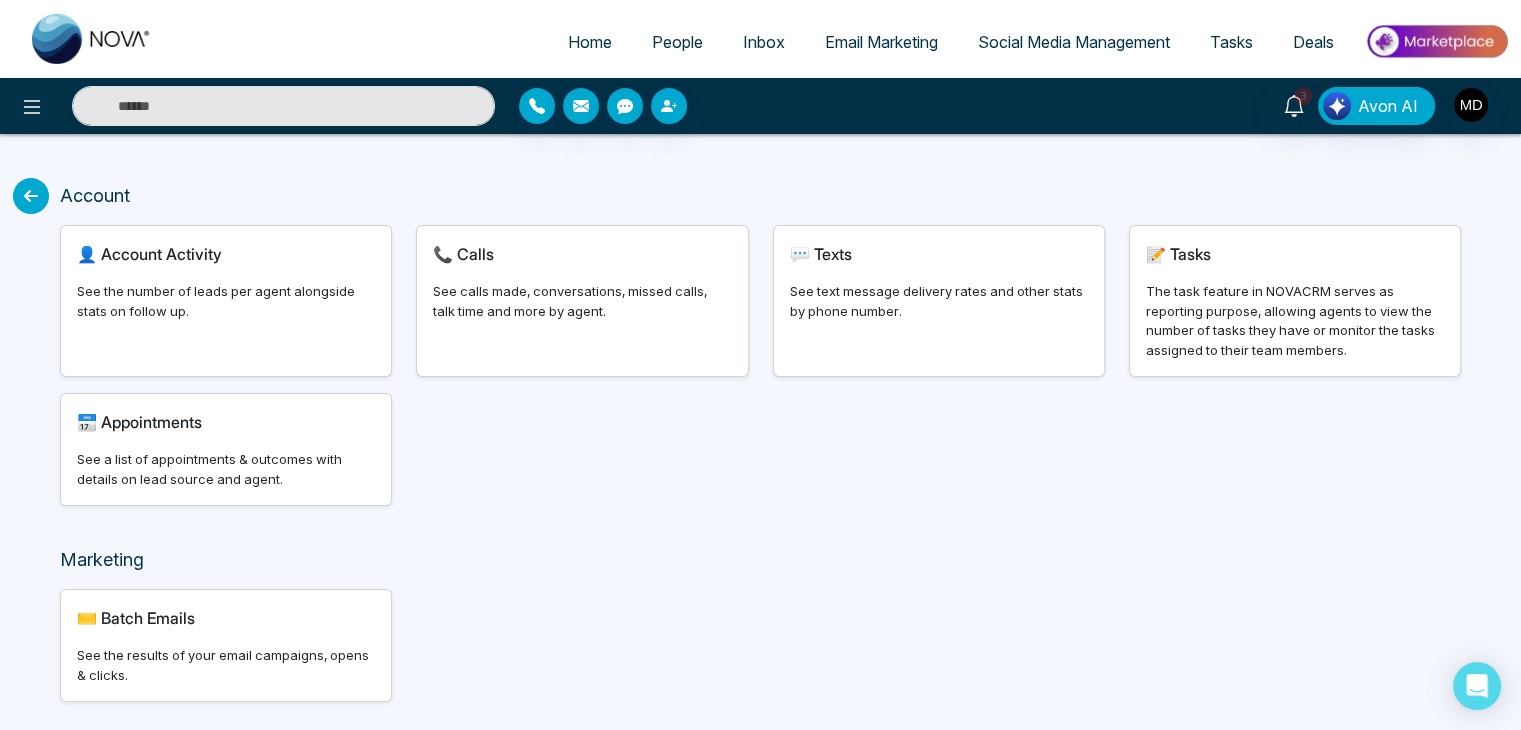 click on "📞 Calls See calls made, conversations, missed calls, talk time and more by agent." at bounding box center [582, 301] 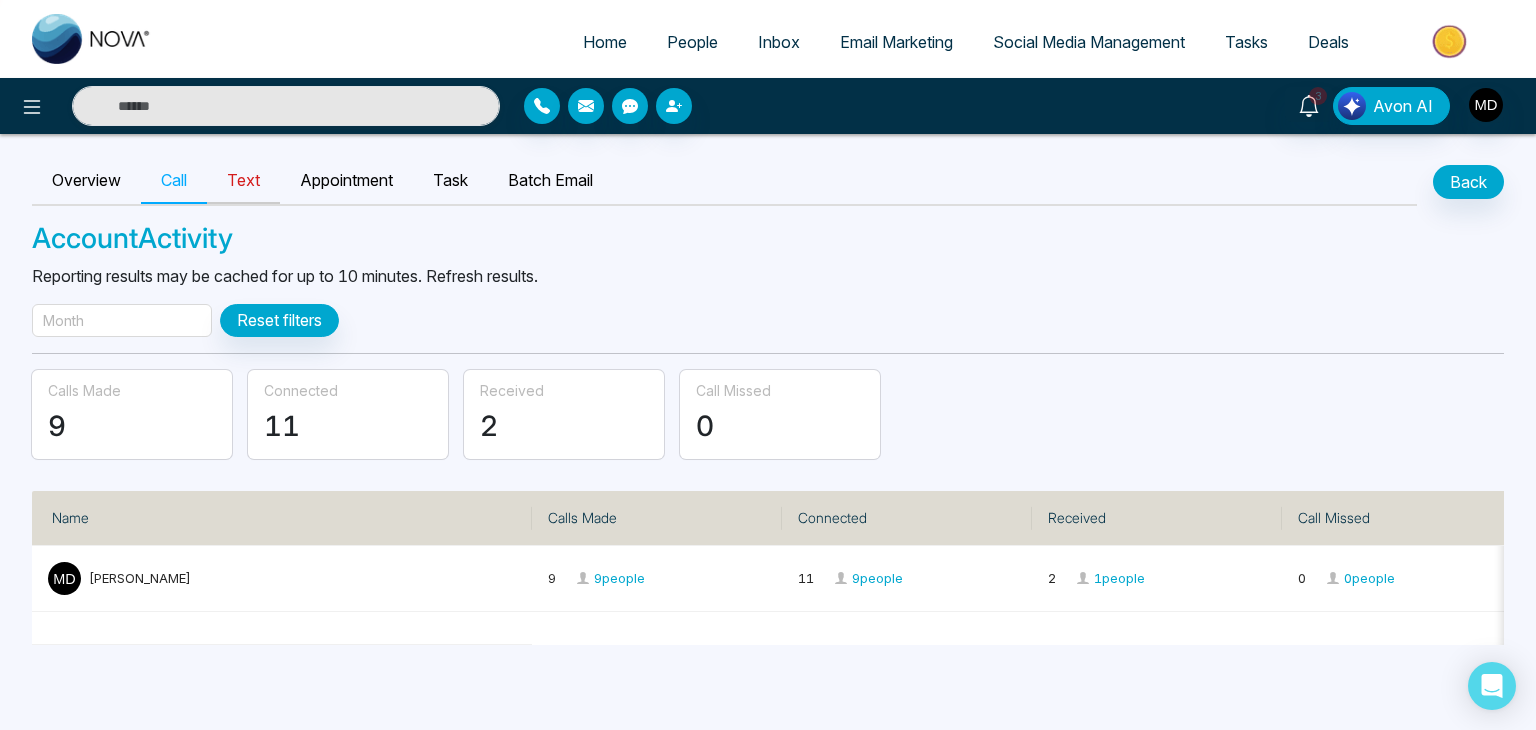 click on "Text" at bounding box center [243, 181] 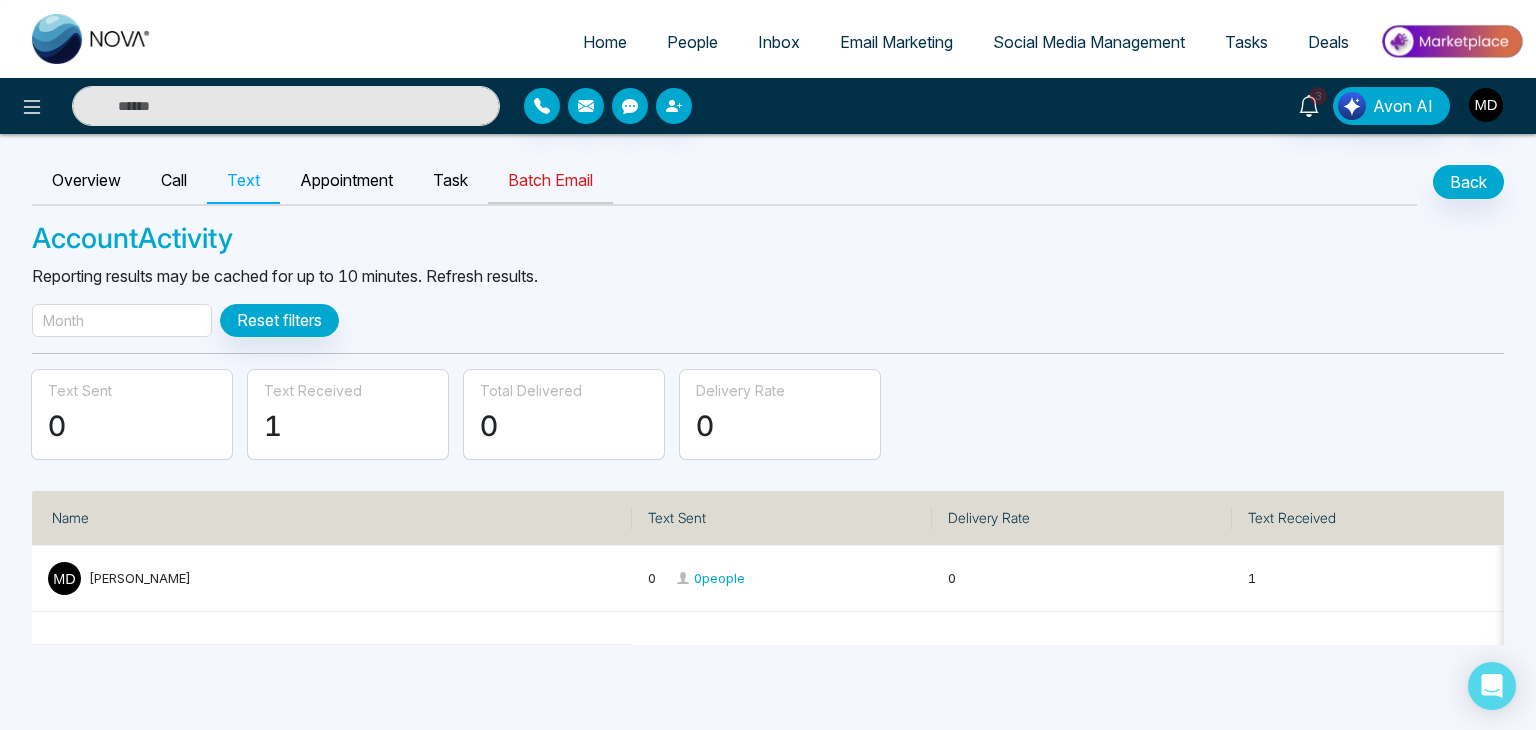 click on "Batch Email" at bounding box center (550, 181) 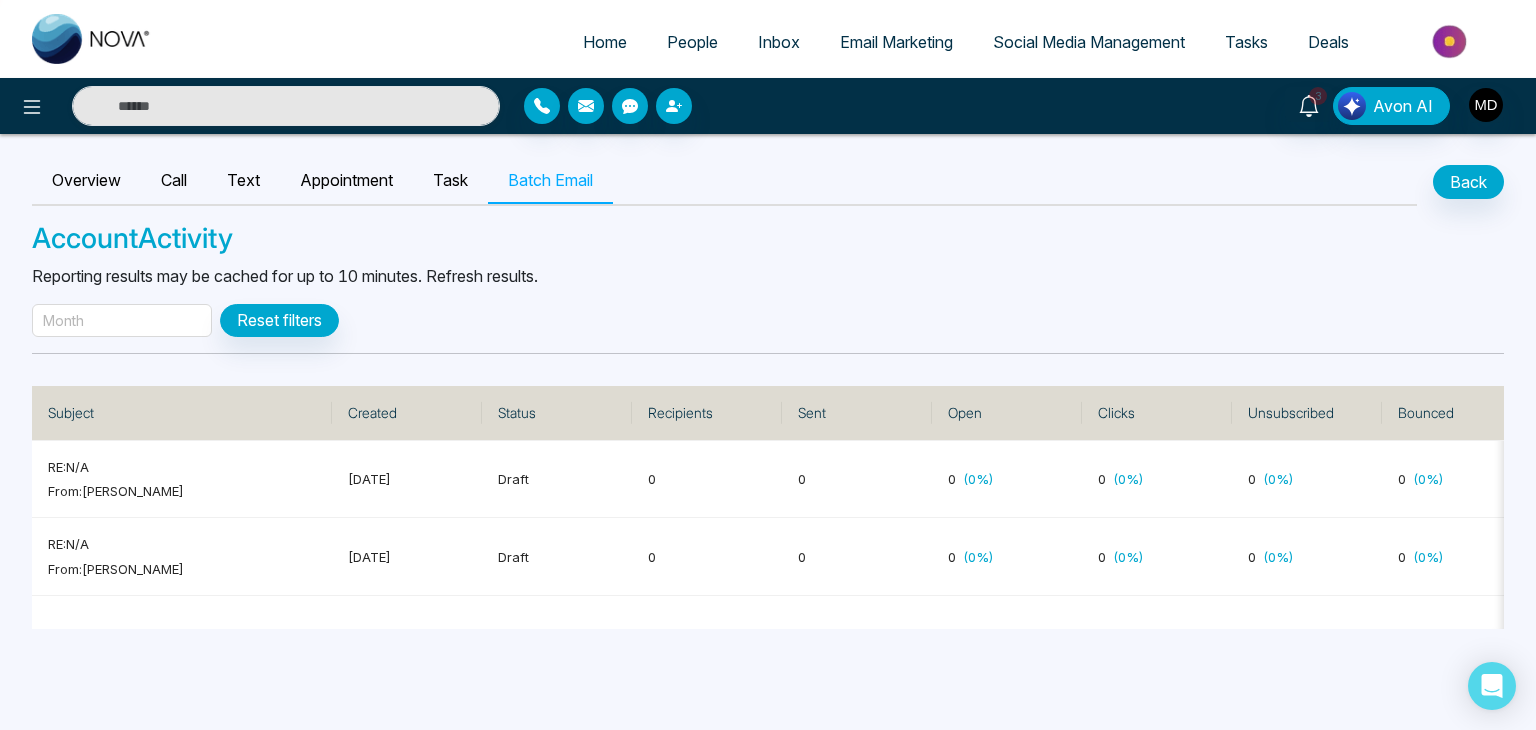 scroll, scrollTop: 0, scrollLeft: 28, axis: horizontal 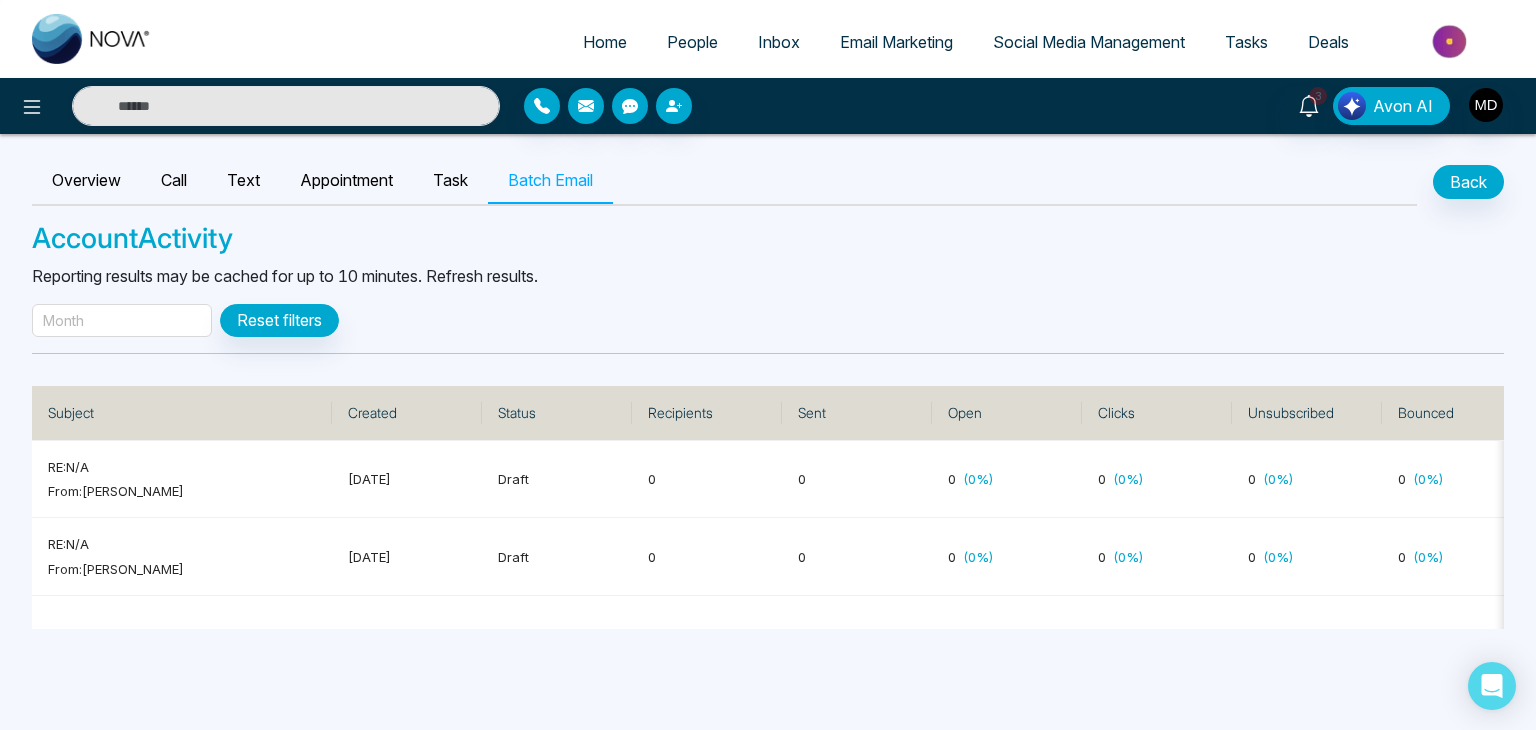 click on "Email Marketing" at bounding box center (896, 42) 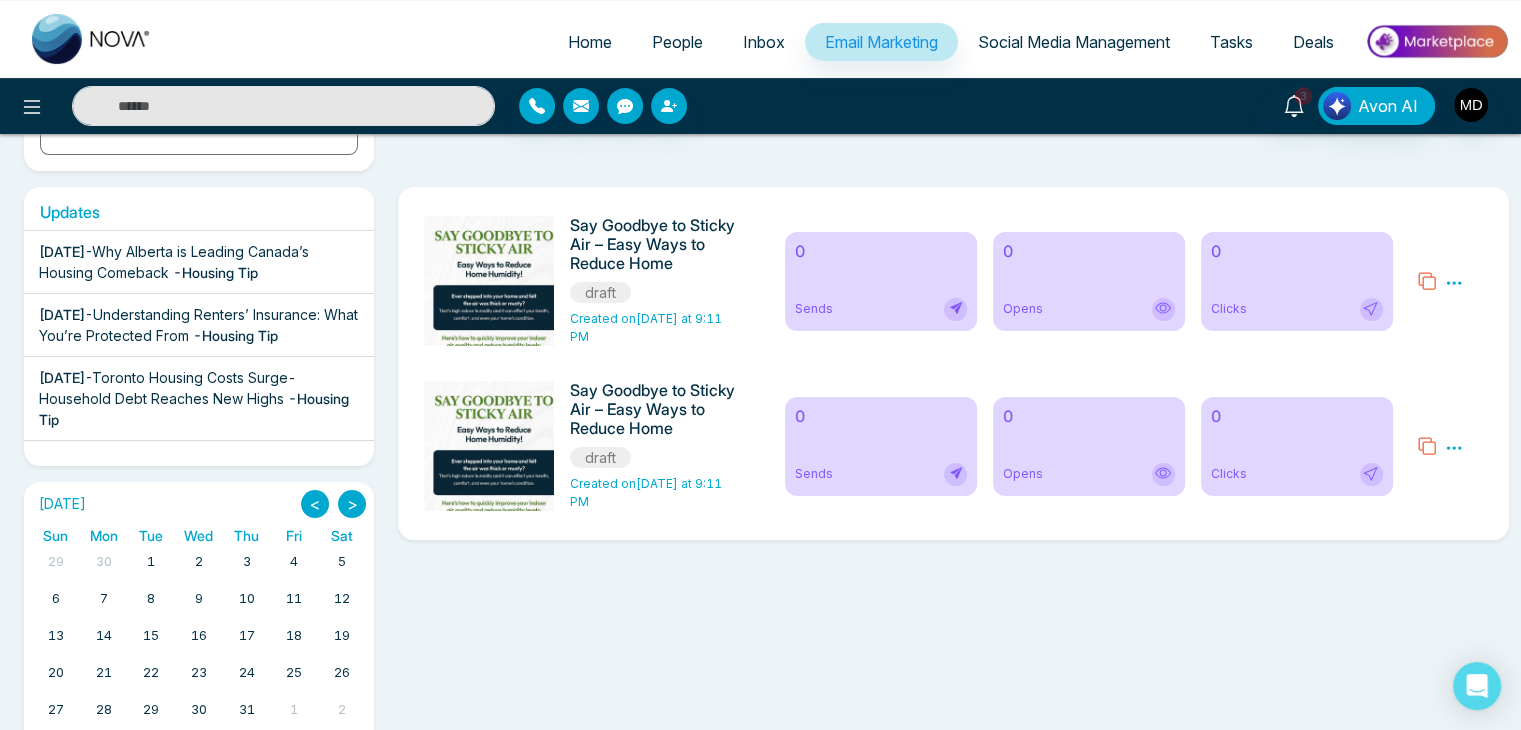 scroll, scrollTop: 353, scrollLeft: 0, axis: vertical 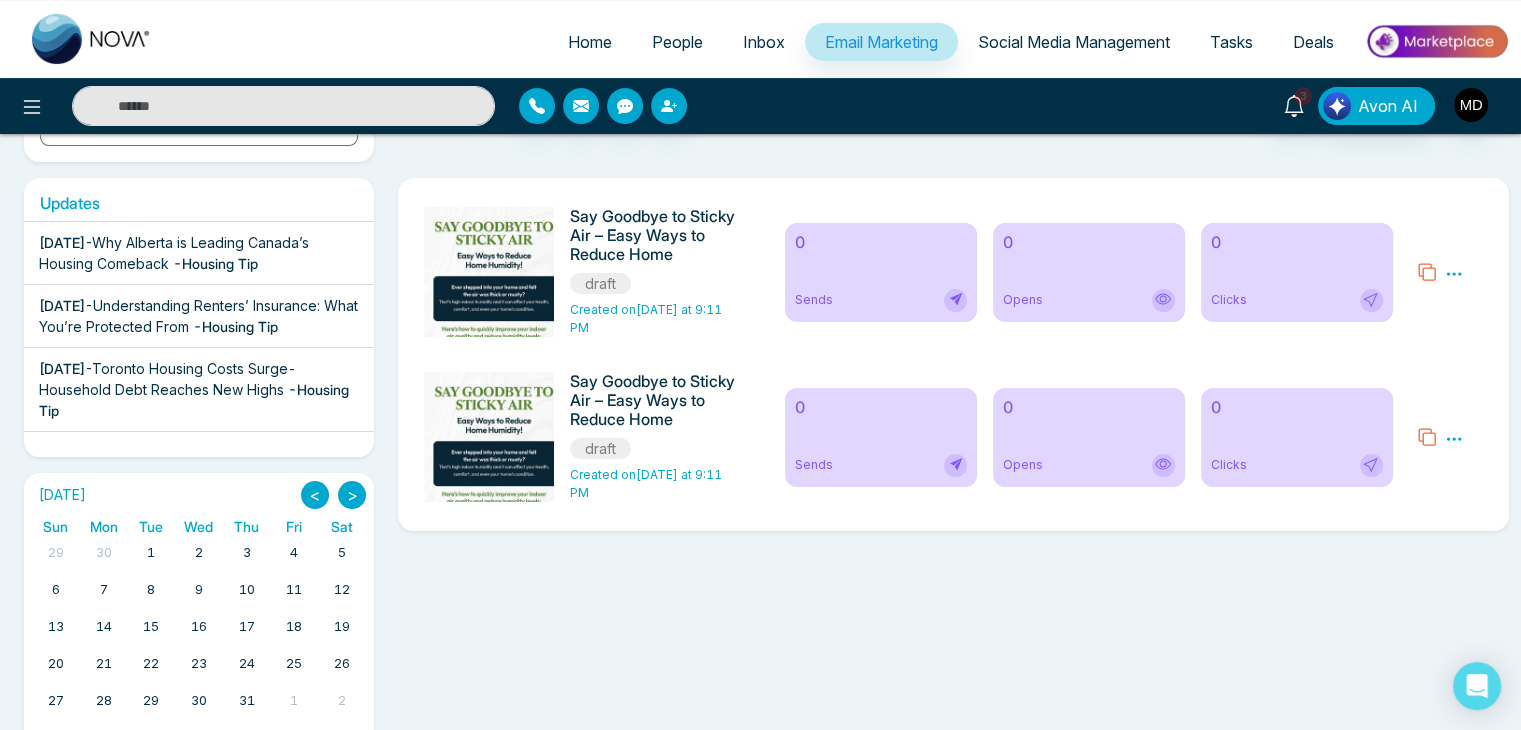 click on "Preview Edit Delete" at bounding box center [1450, 437] 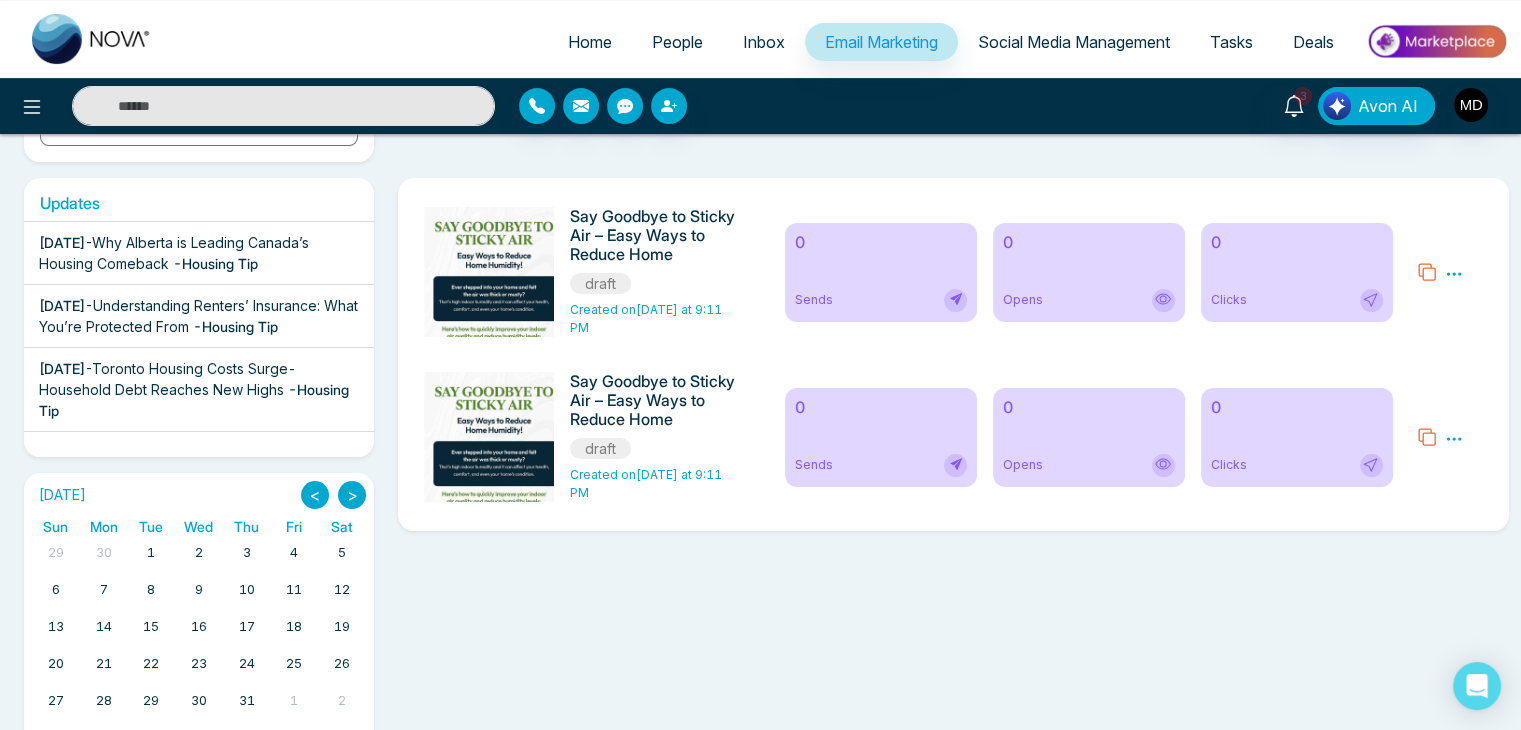 click 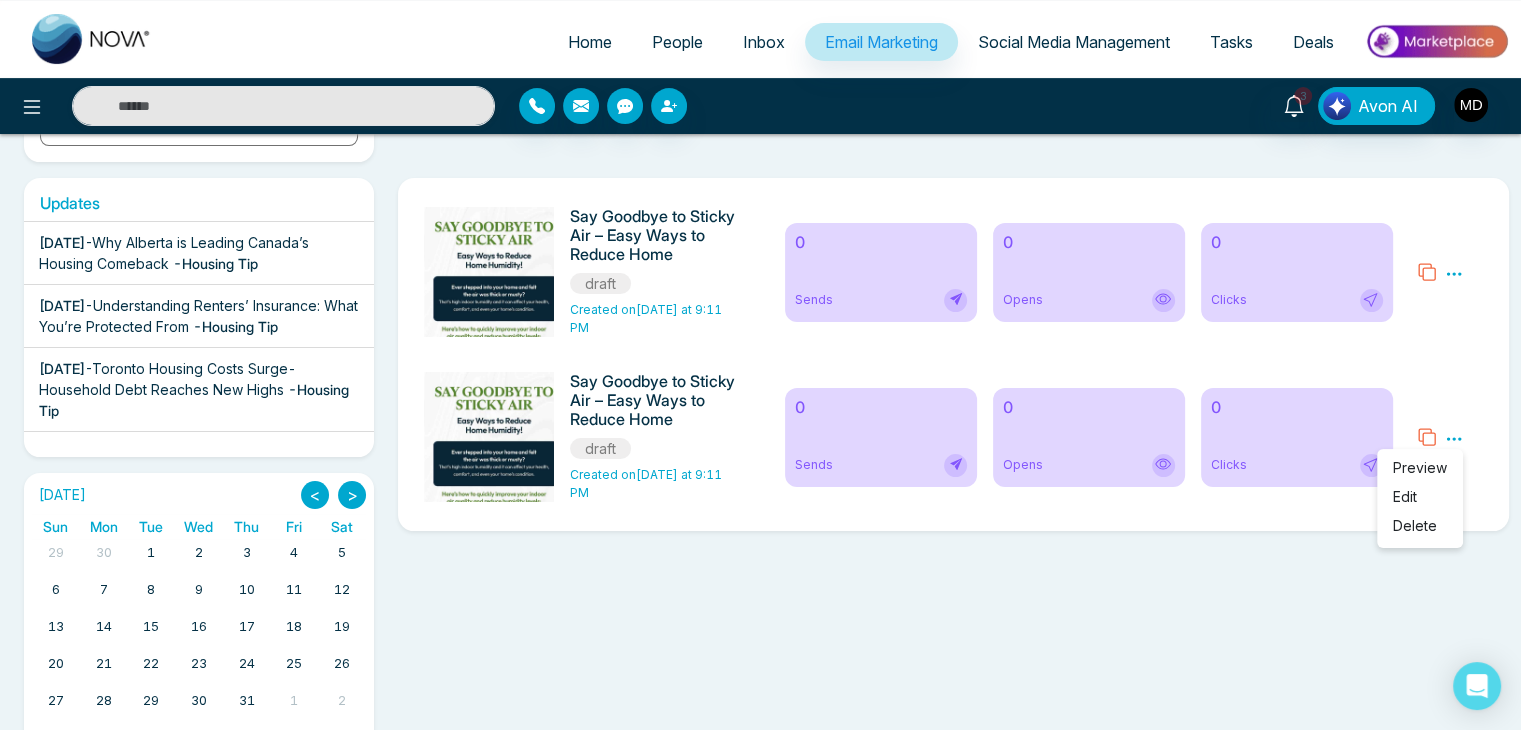 click on "Edit" at bounding box center [1405, 496] 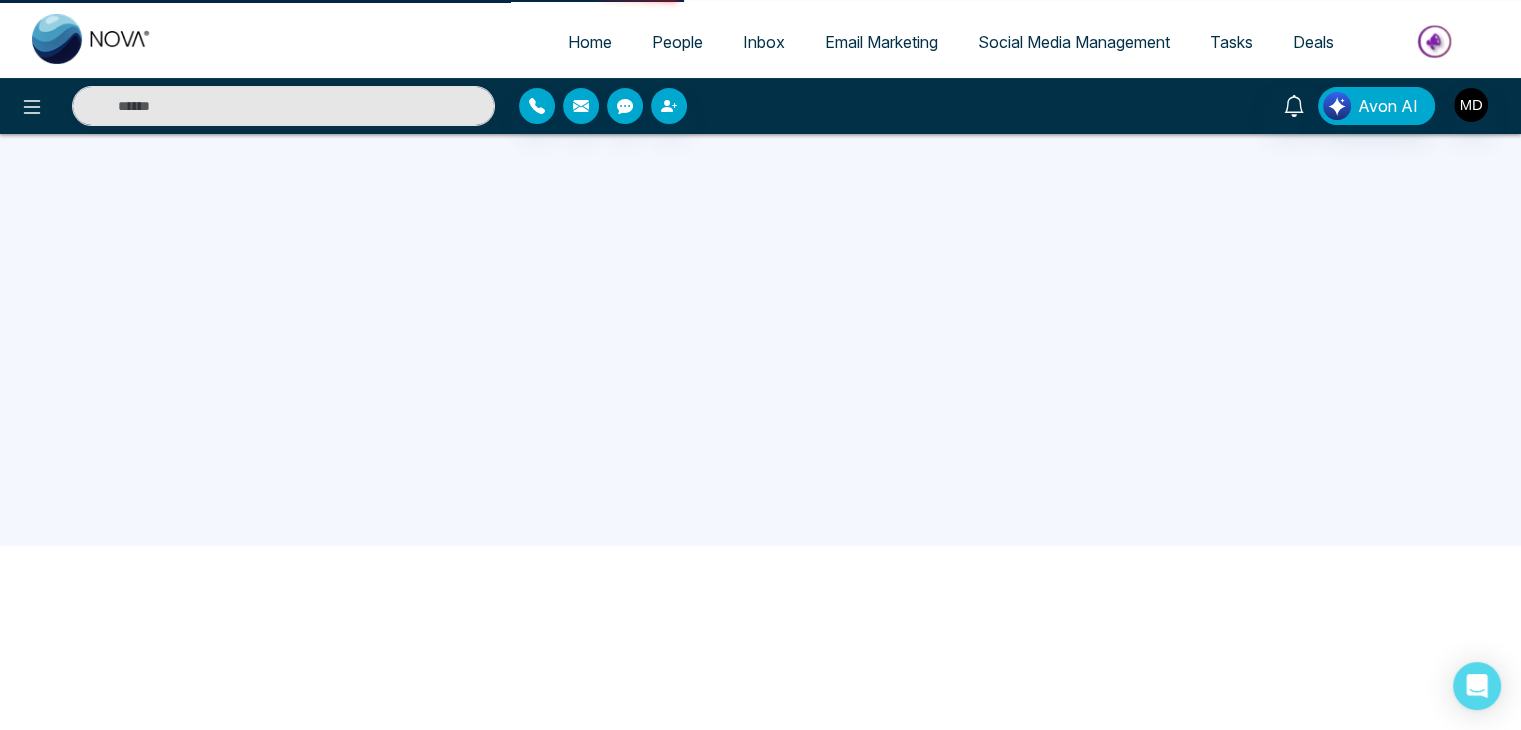 scroll, scrollTop: 0, scrollLeft: 0, axis: both 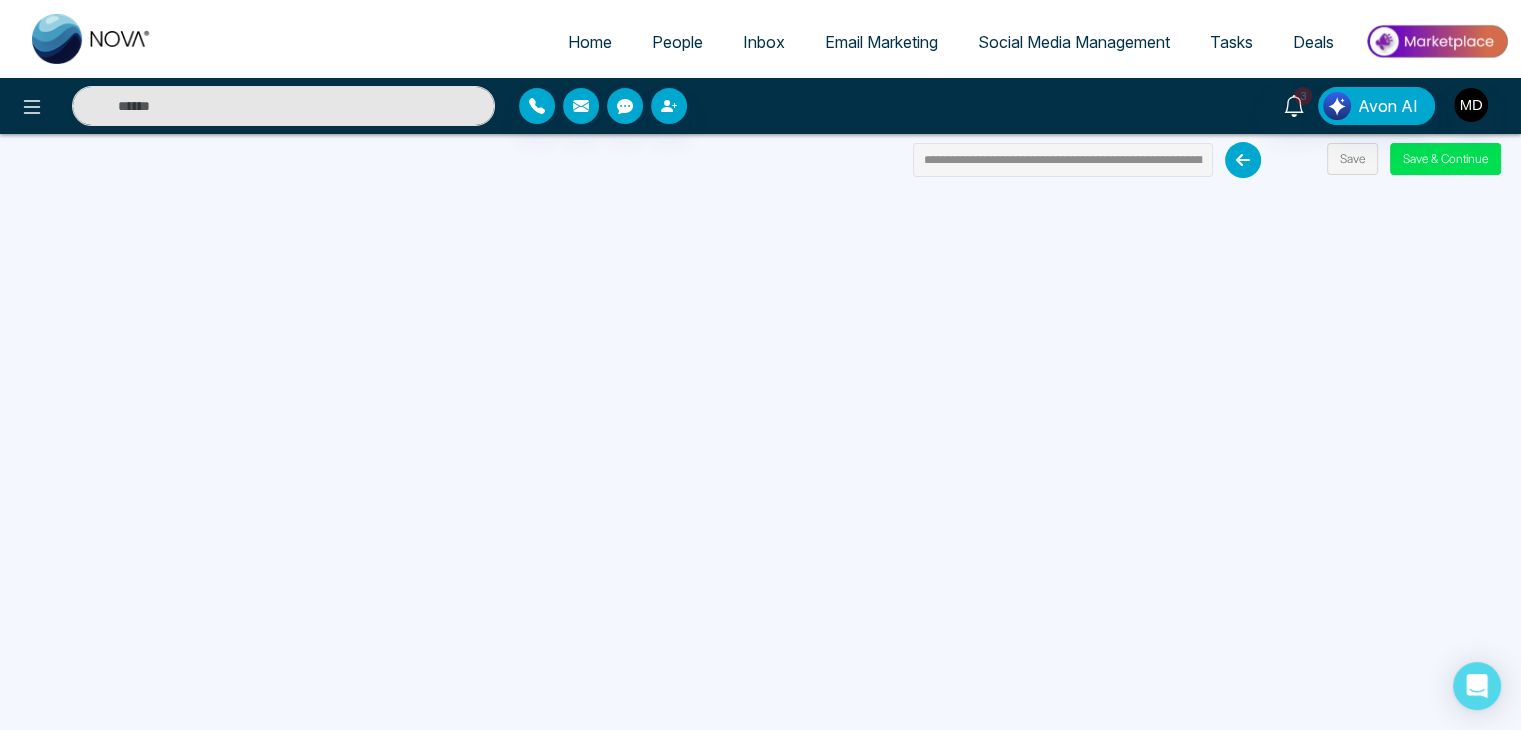 click at bounding box center (1243, 160) 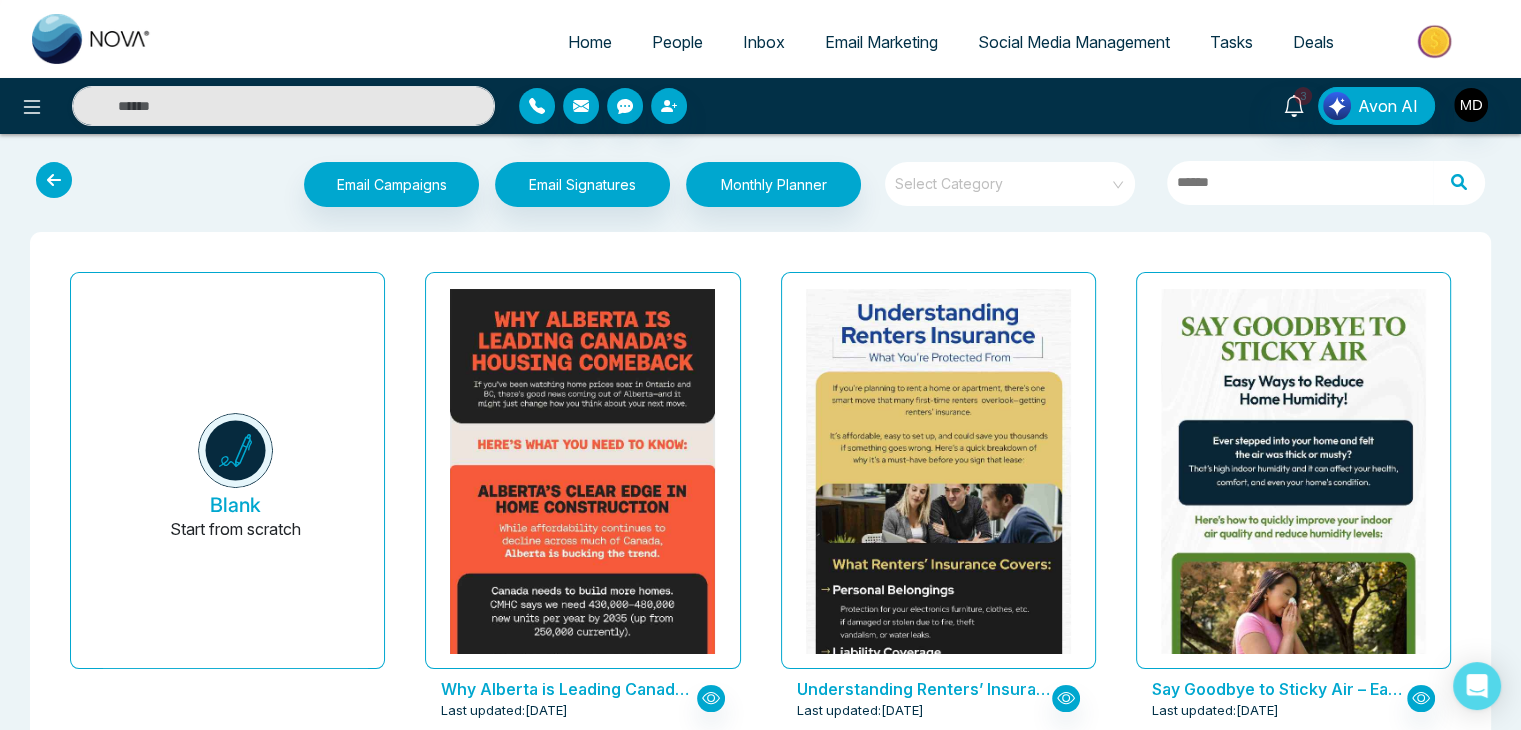click on "Email Marketing" at bounding box center [881, 42] 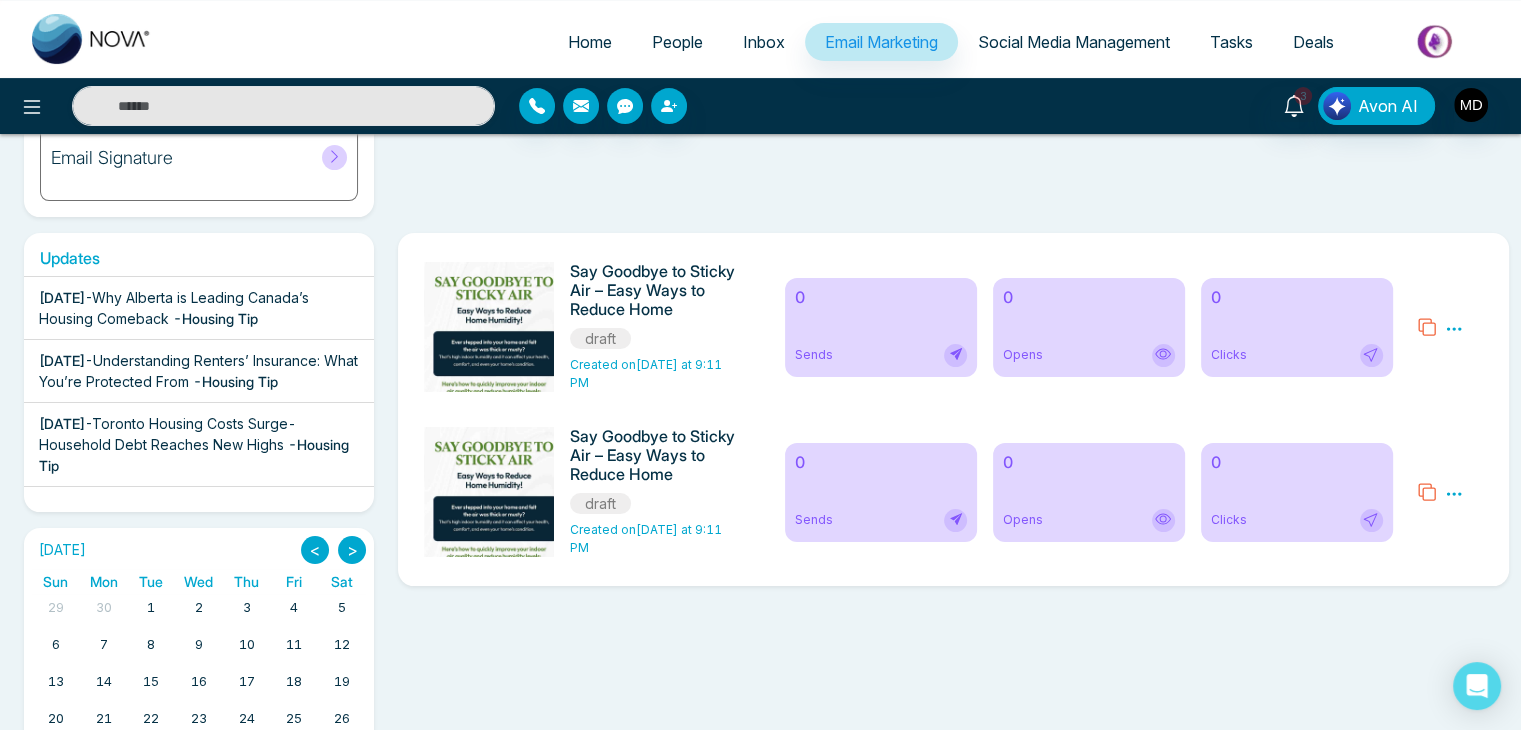 scroll, scrollTop: 301, scrollLeft: 0, axis: vertical 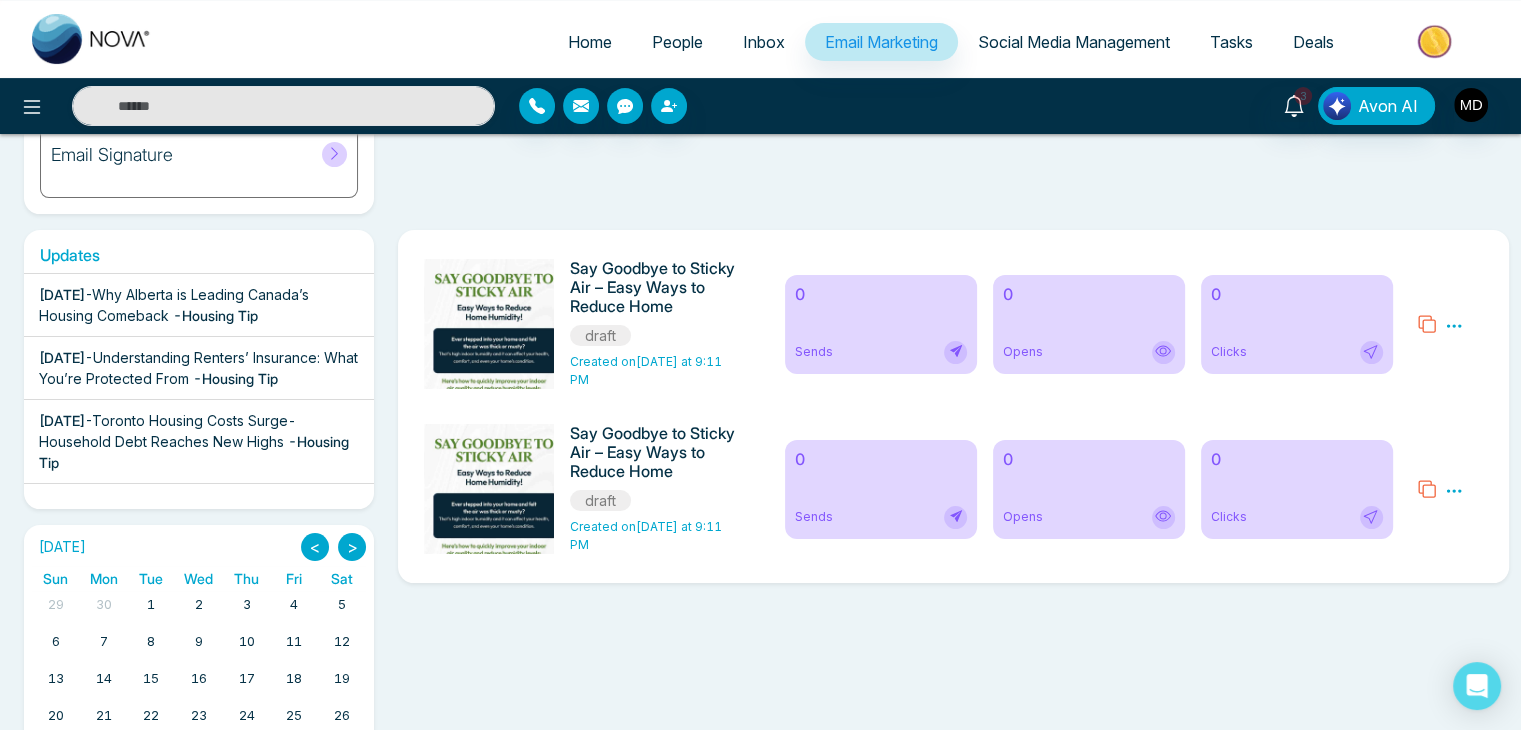 click 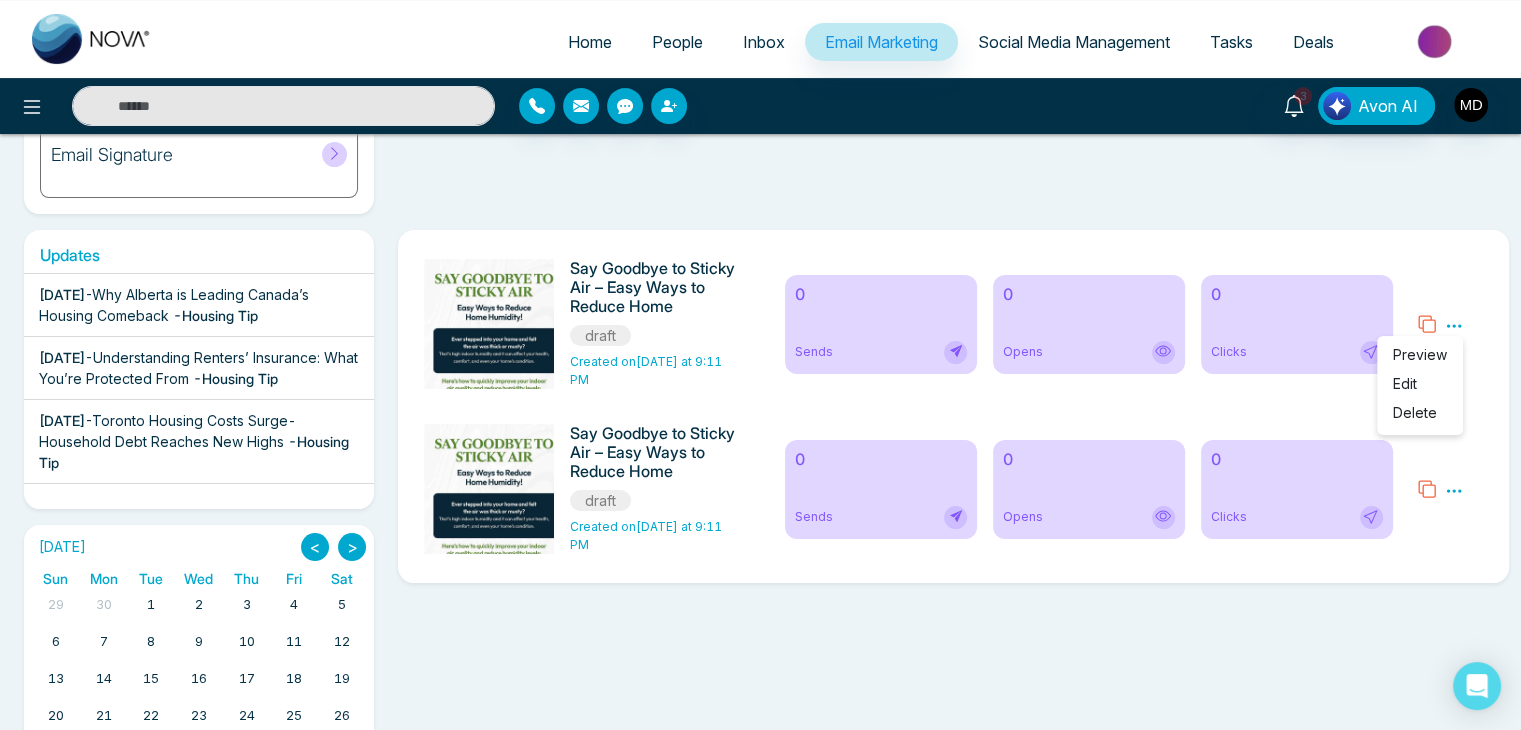 click on "Delete" at bounding box center [1415, 412] 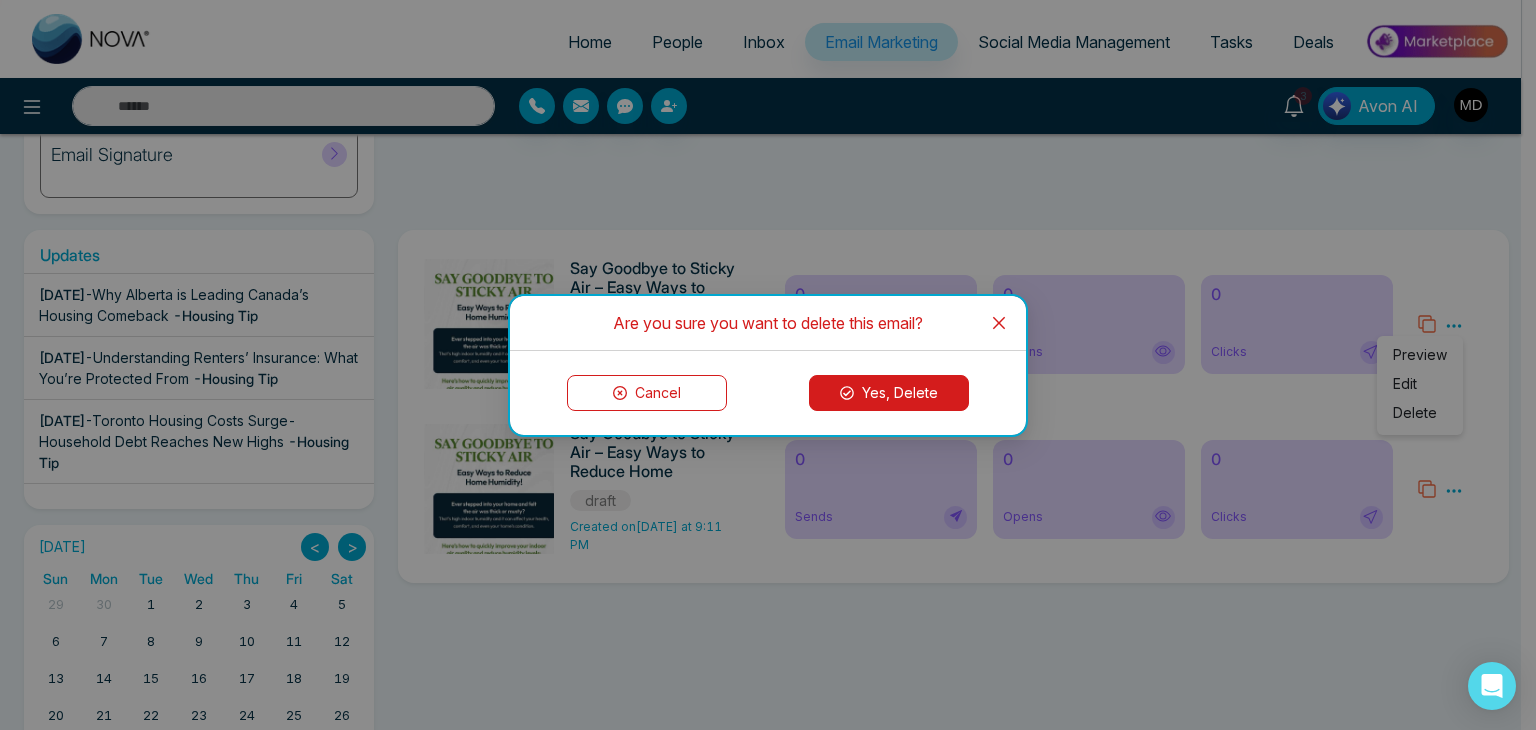 click on "Yes, Delete" at bounding box center [889, 393] 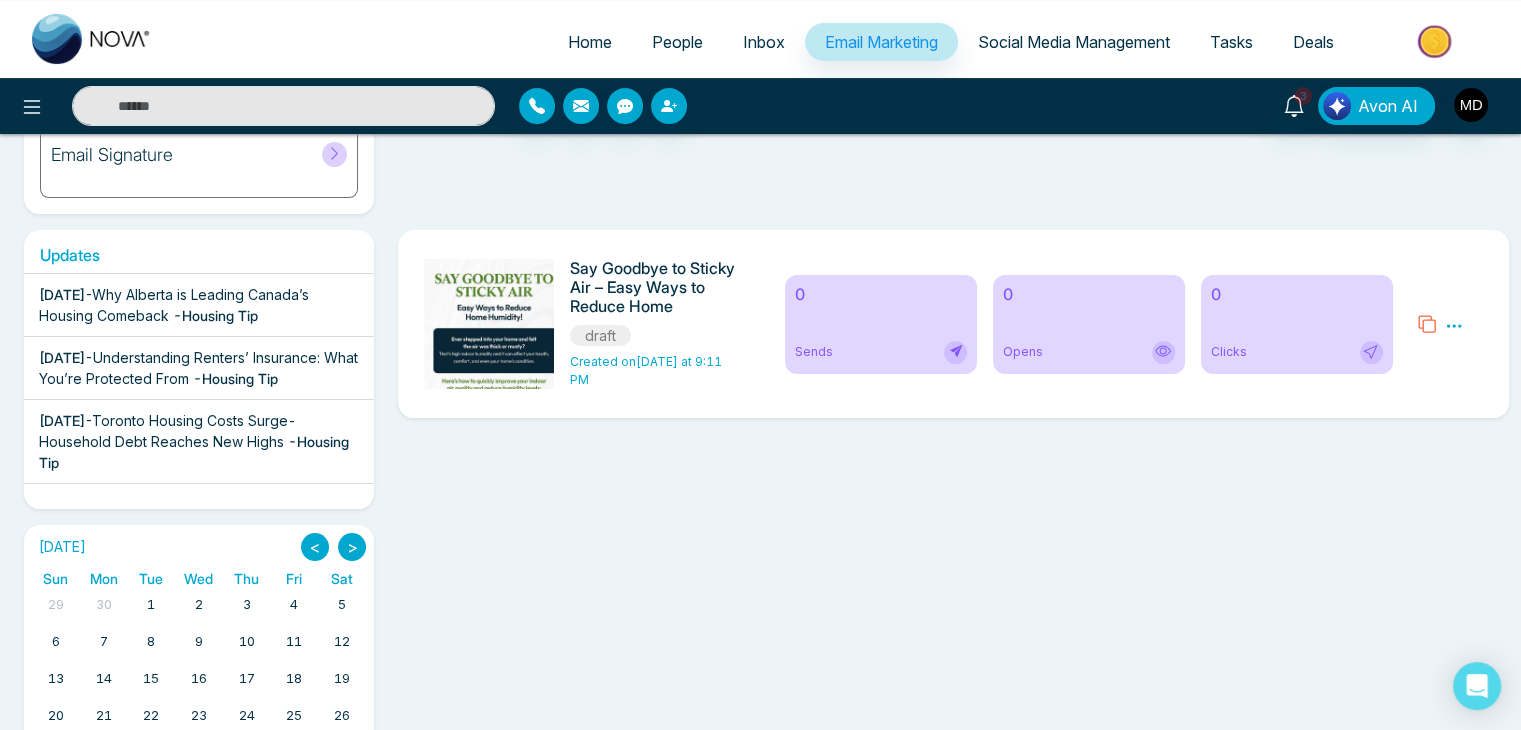 click 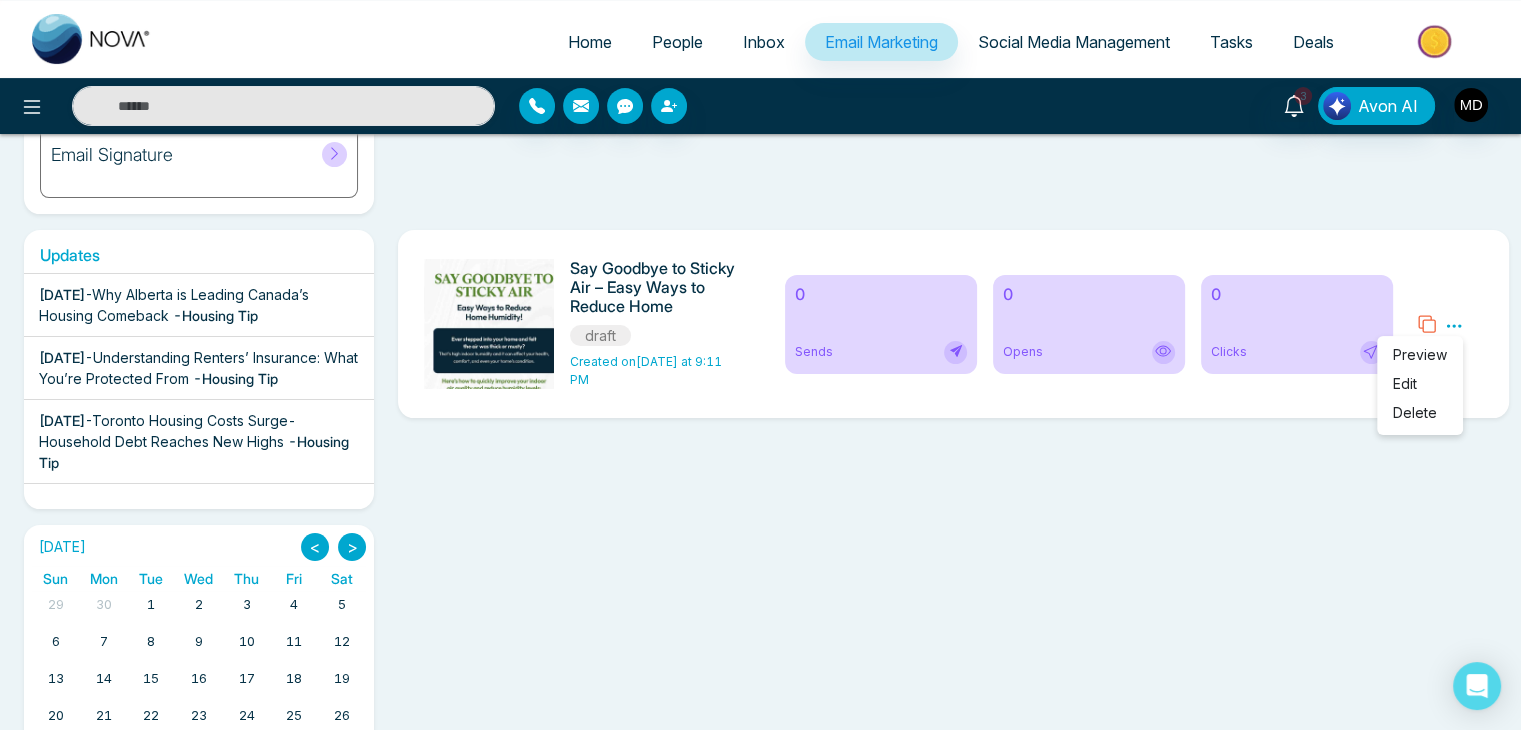 click on "Delete" at bounding box center [1415, 412] 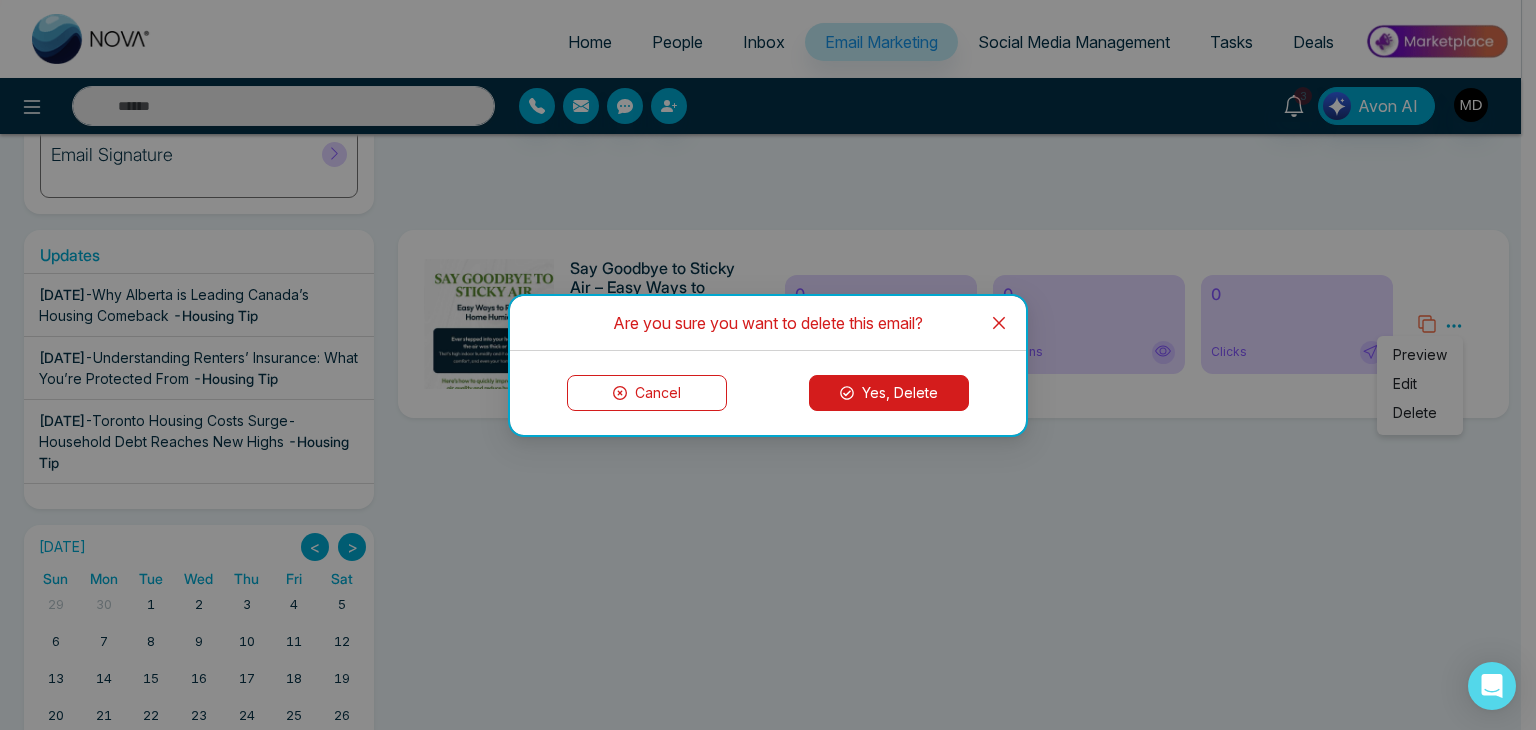 click on "Yes, Delete" at bounding box center [889, 393] 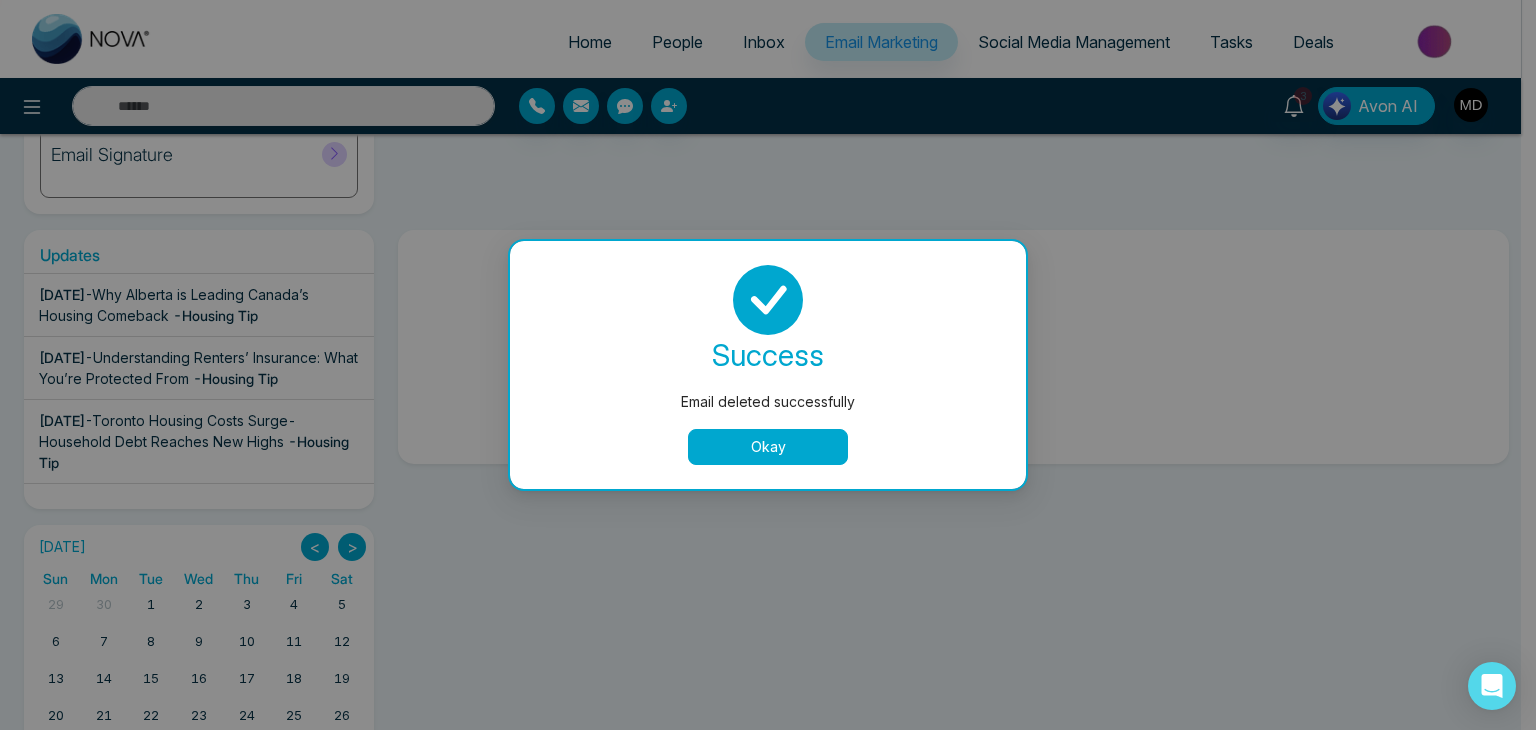 click on "Okay" at bounding box center [768, 447] 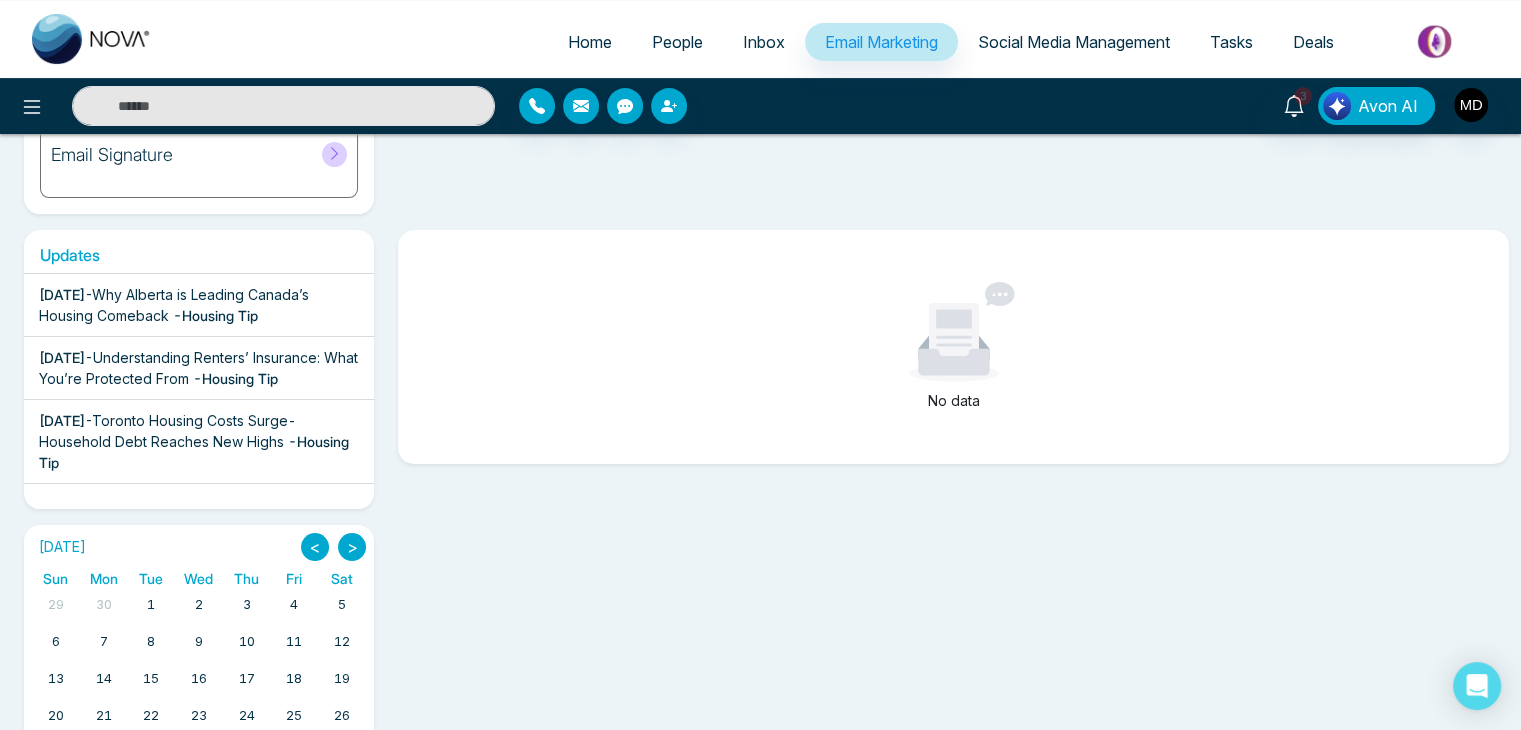 click on "Tasks" at bounding box center [1231, 42] 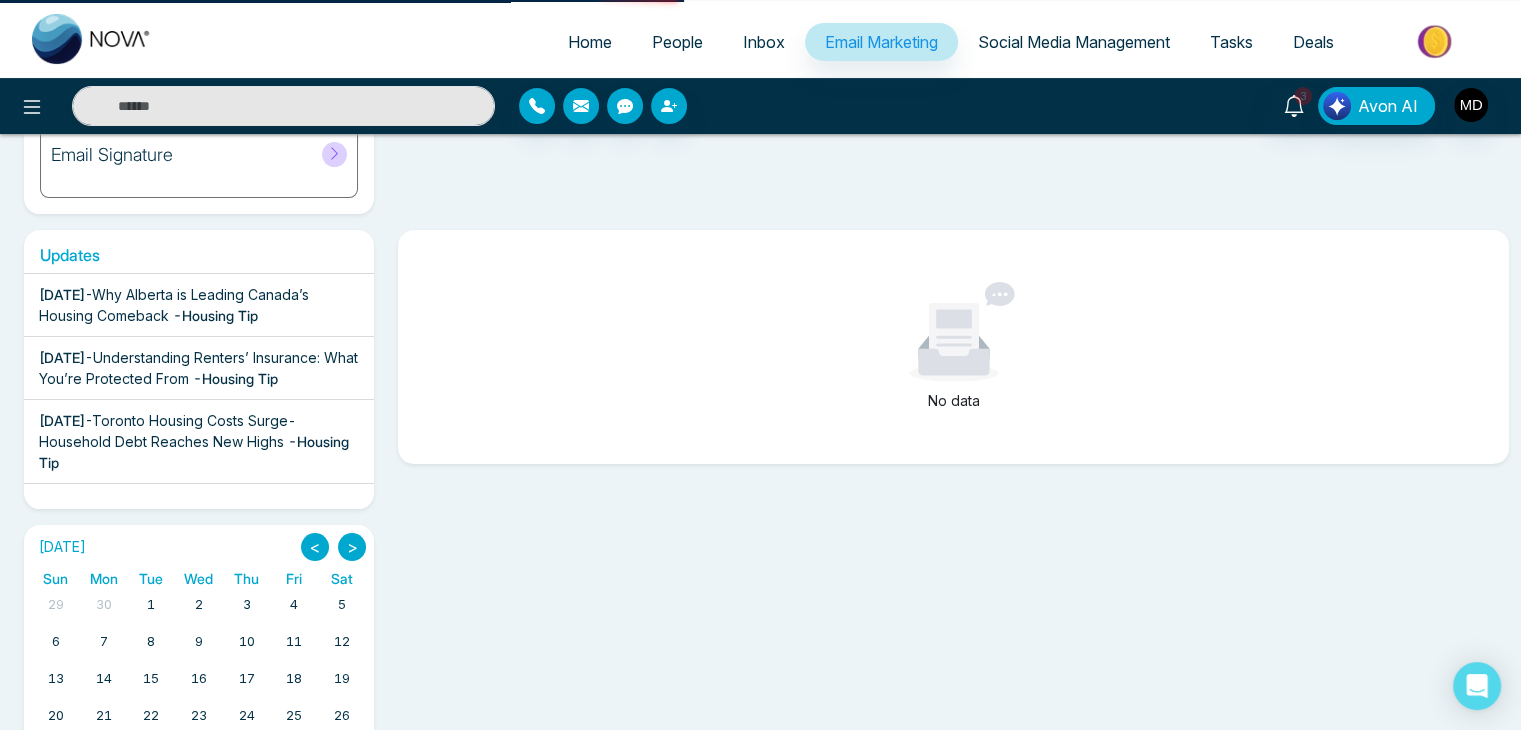 scroll, scrollTop: 0, scrollLeft: 0, axis: both 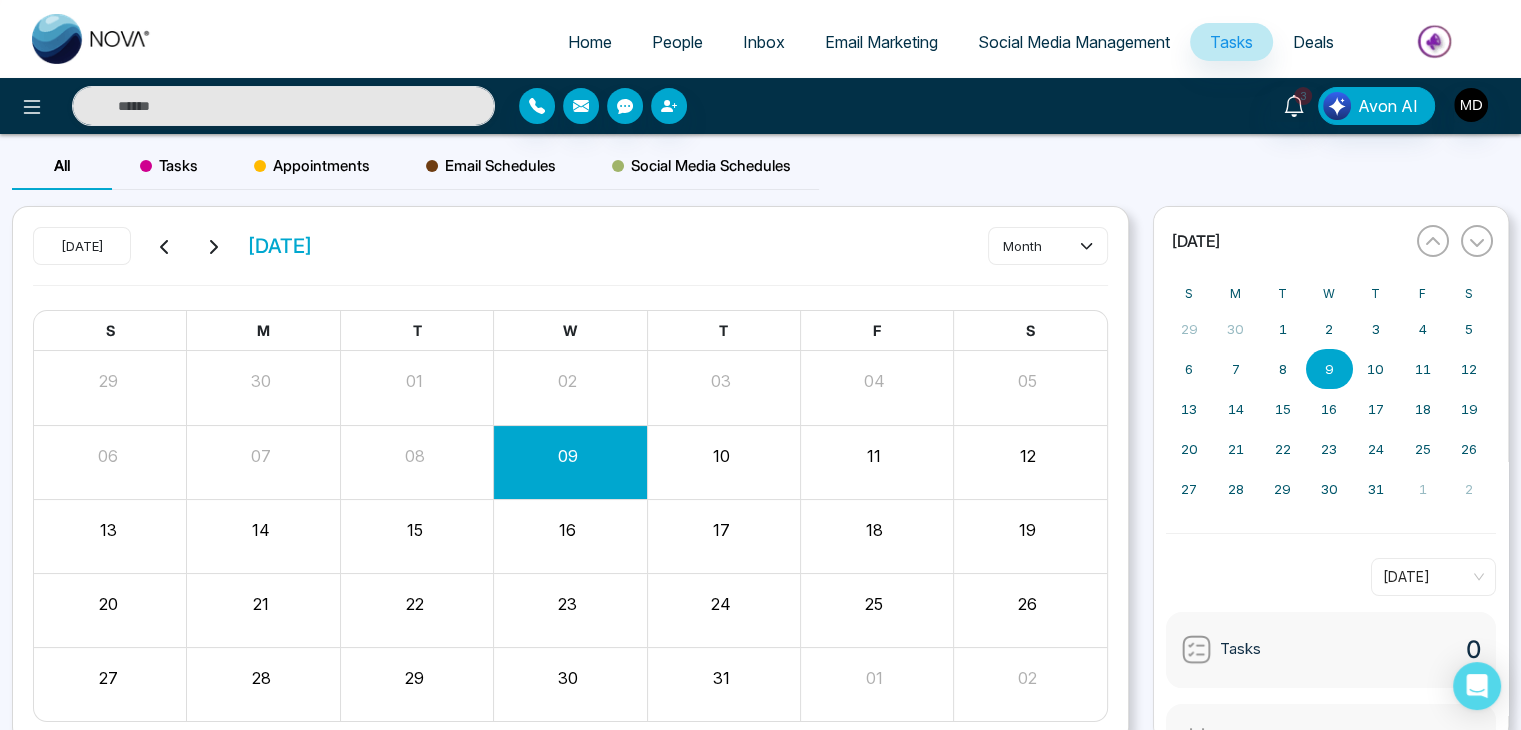 click on "Home" at bounding box center [590, 42] 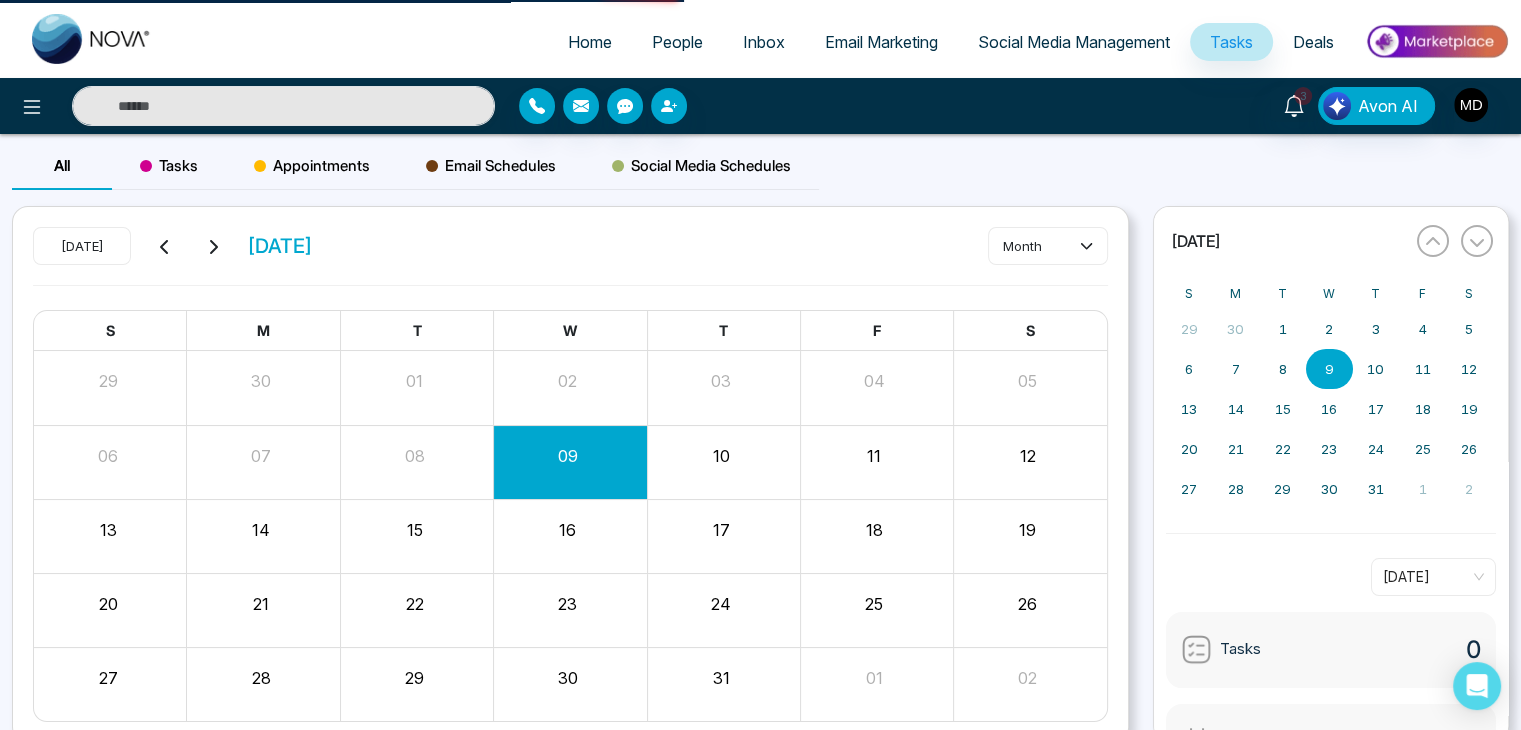 select on "*" 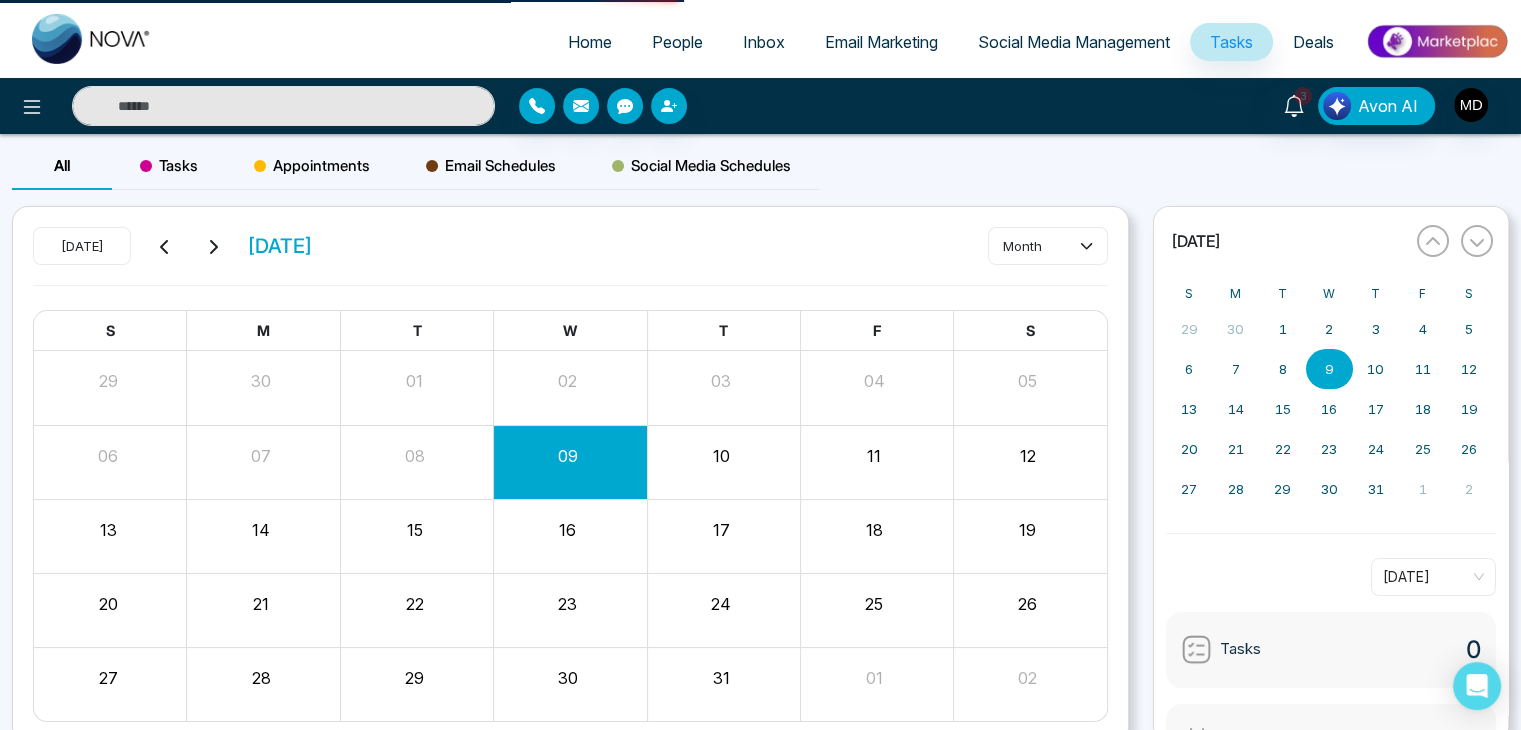 select on "*" 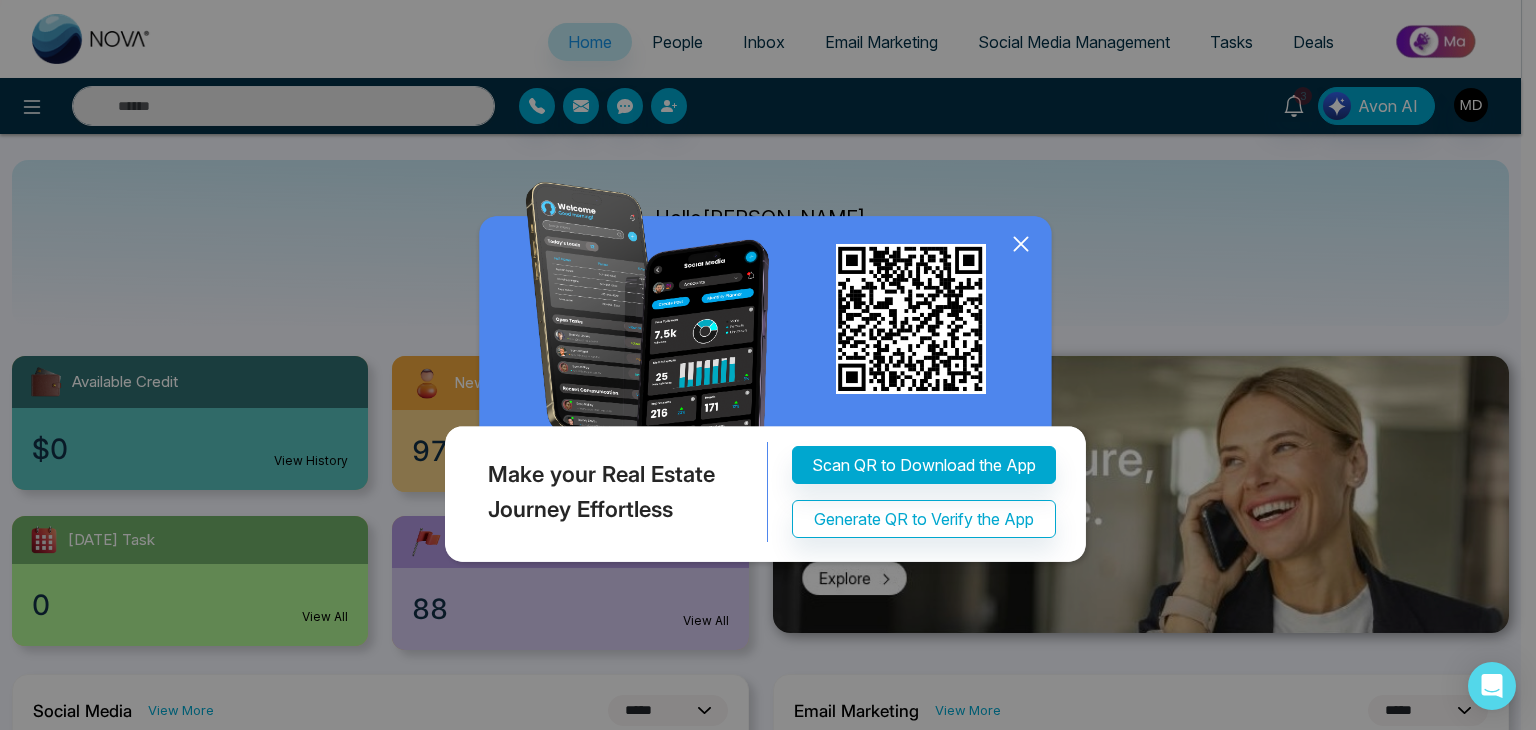 click 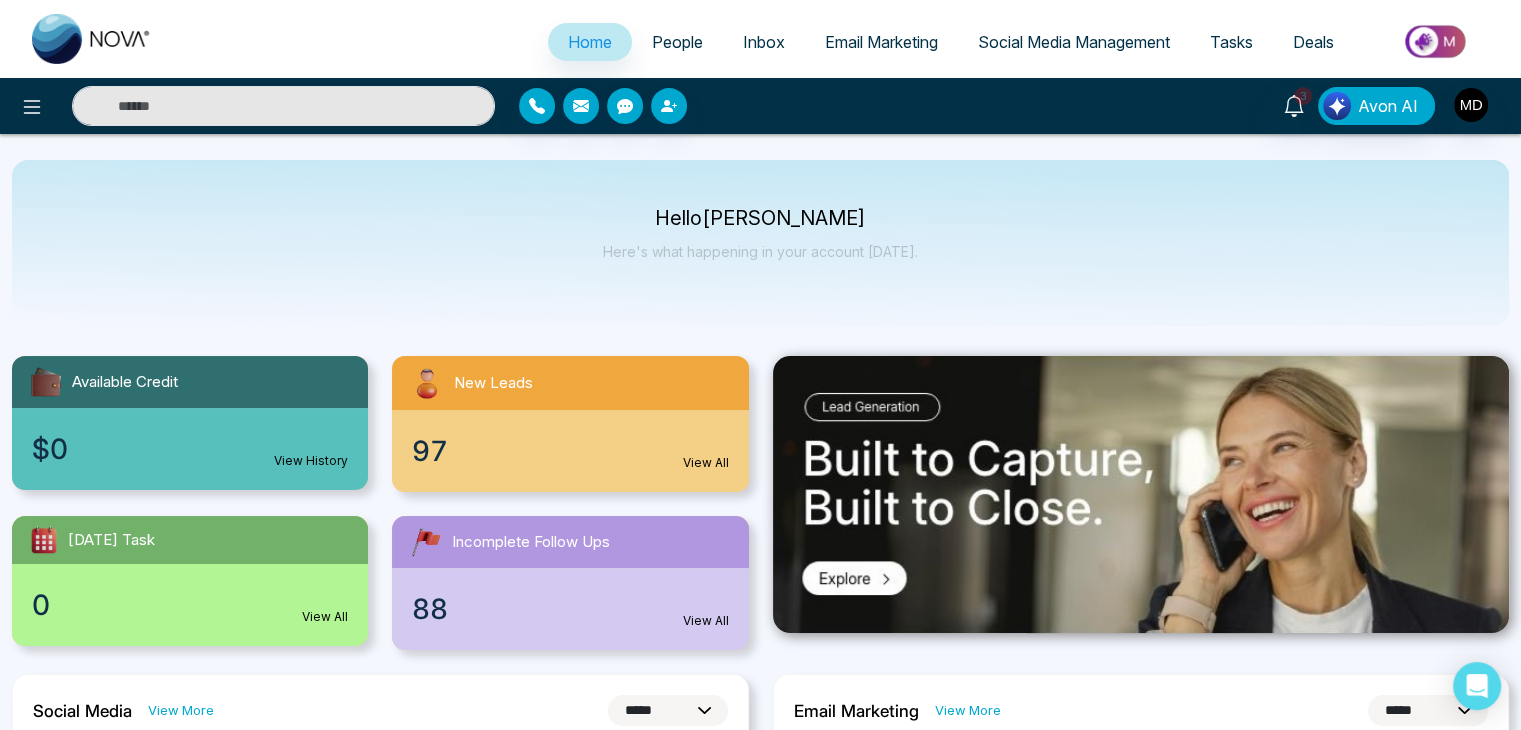 click on "3 Avon AI" at bounding box center [760, 106] 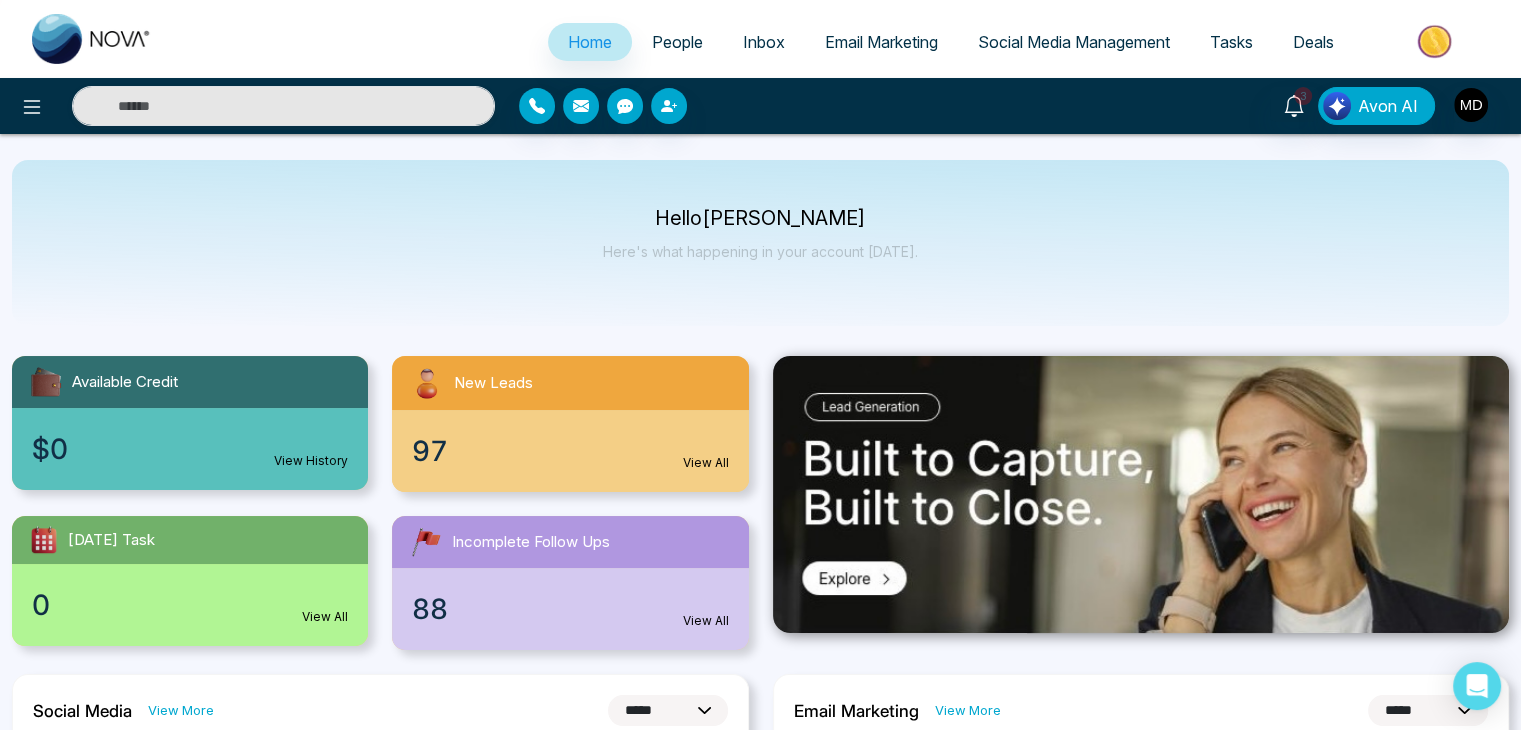 click on "People" at bounding box center [677, 42] 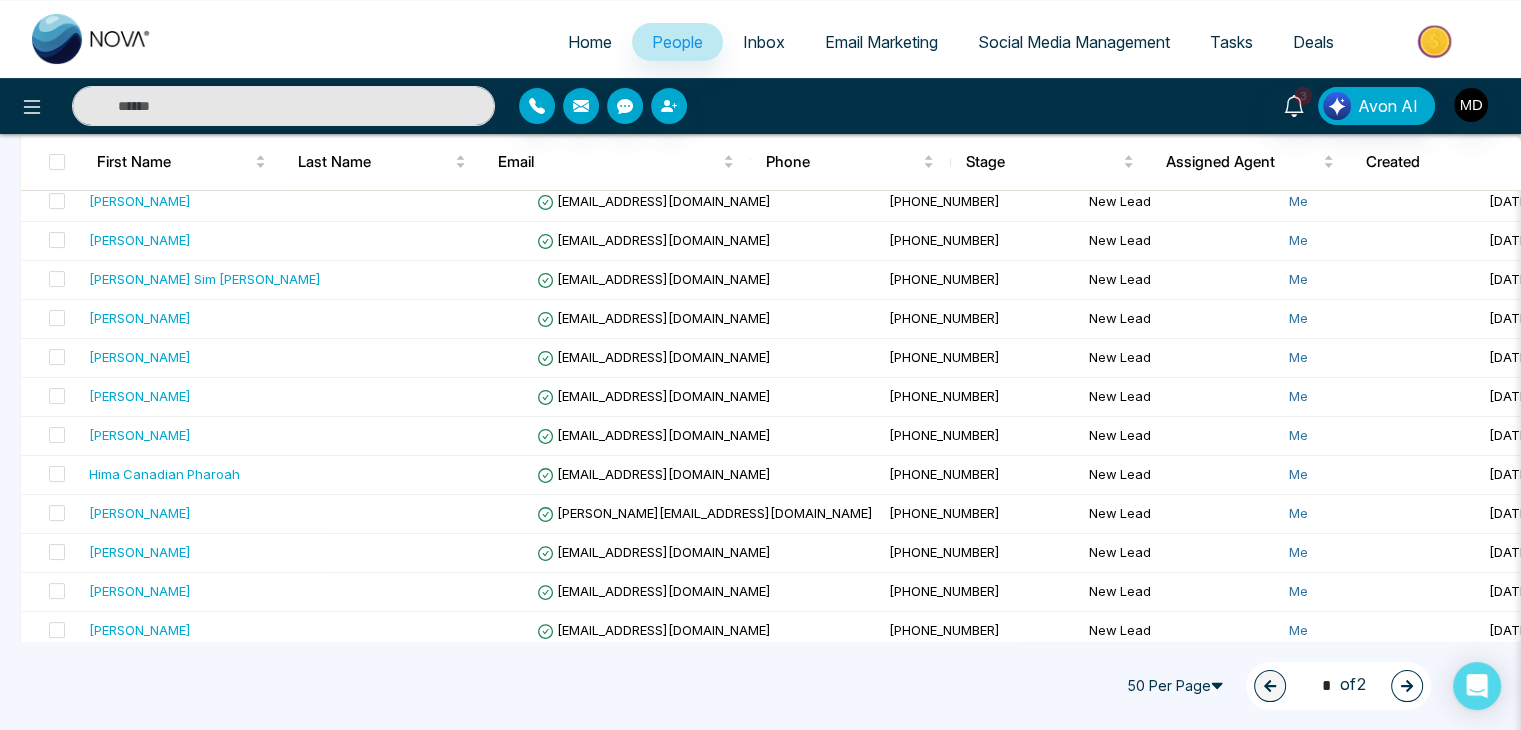 scroll, scrollTop: 344, scrollLeft: 0, axis: vertical 